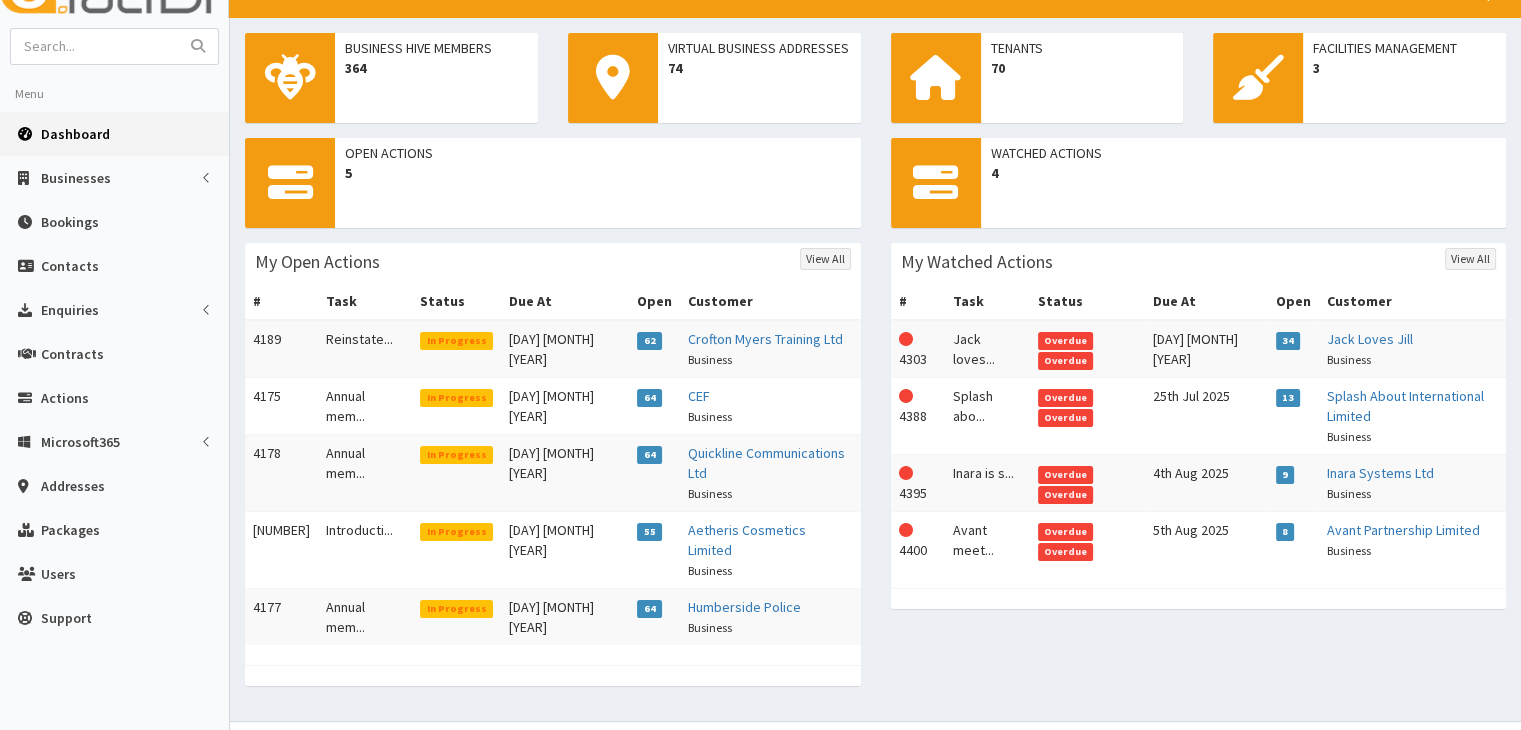 scroll, scrollTop: 0, scrollLeft: 0, axis: both 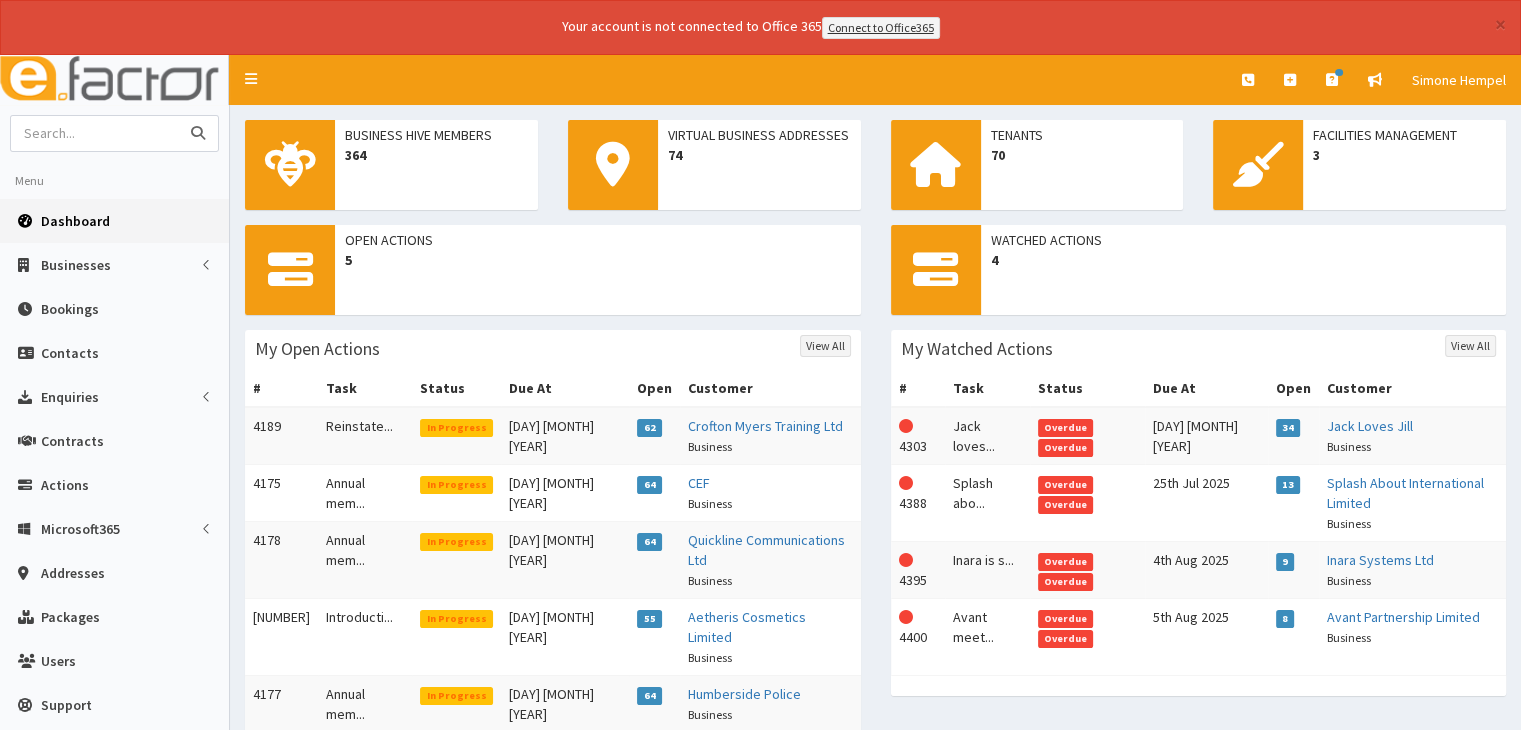 click at bounding box center (95, 133) 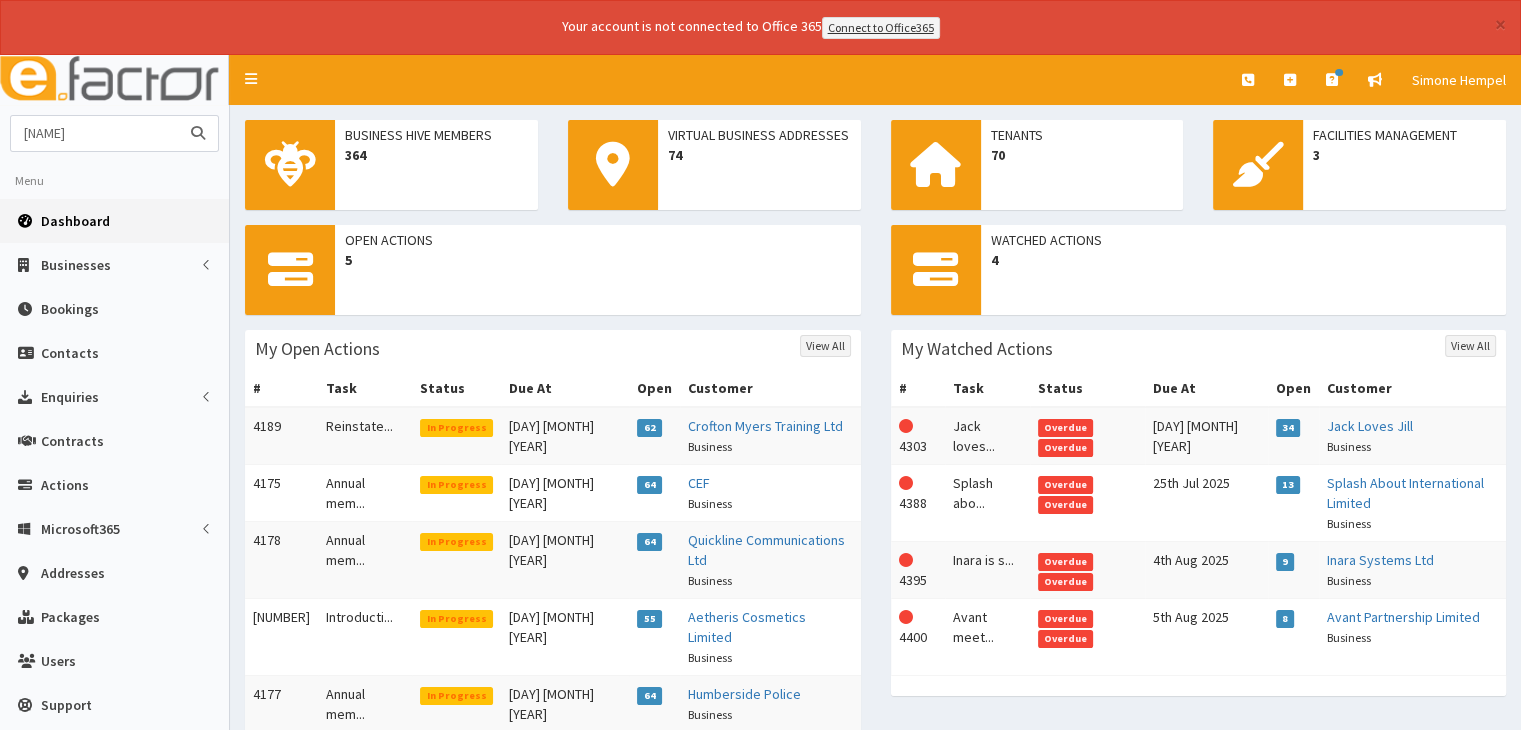 type on "franklin" 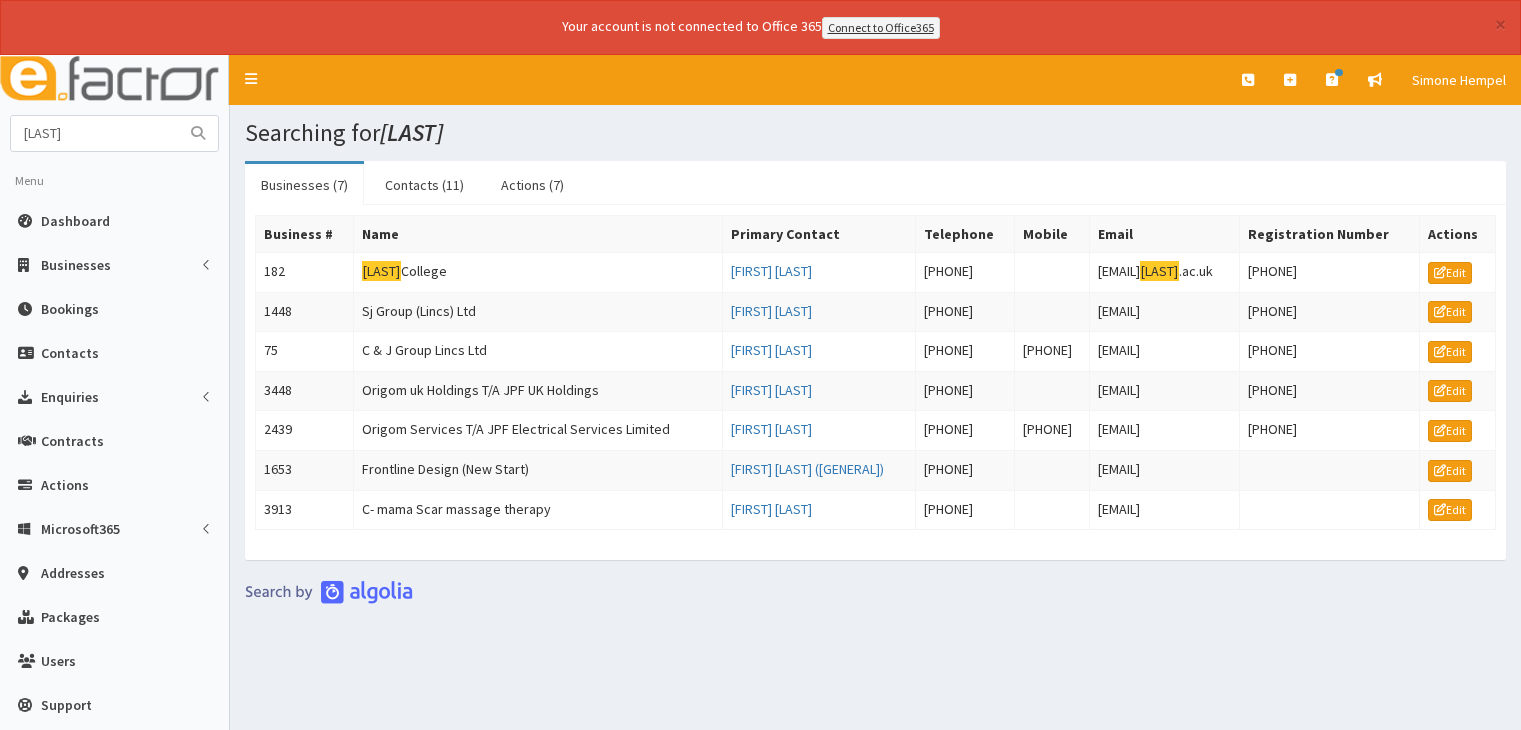 scroll, scrollTop: 0, scrollLeft: 0, axis: both 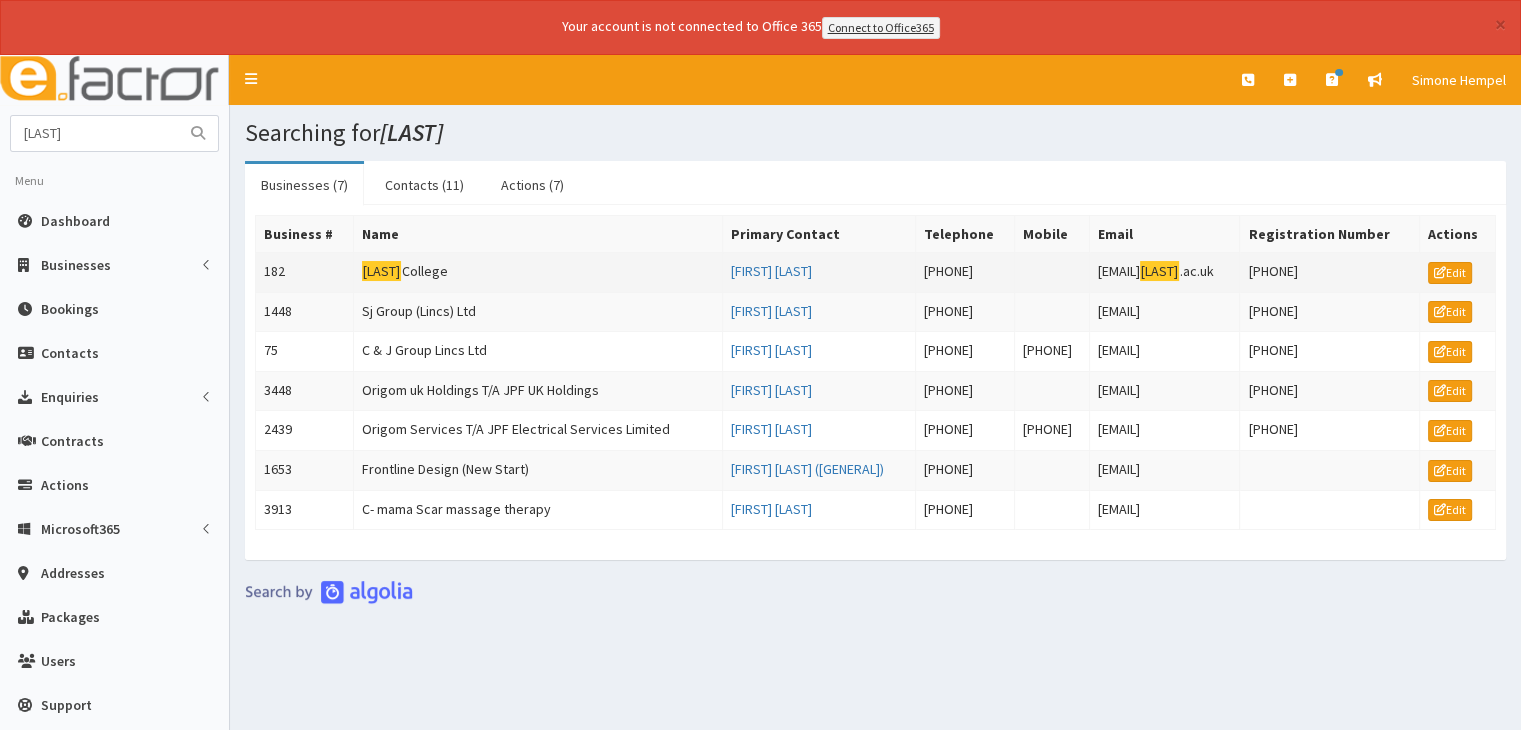 click on "[LAST] [GENERAL]" at bounding box center (537, 272) 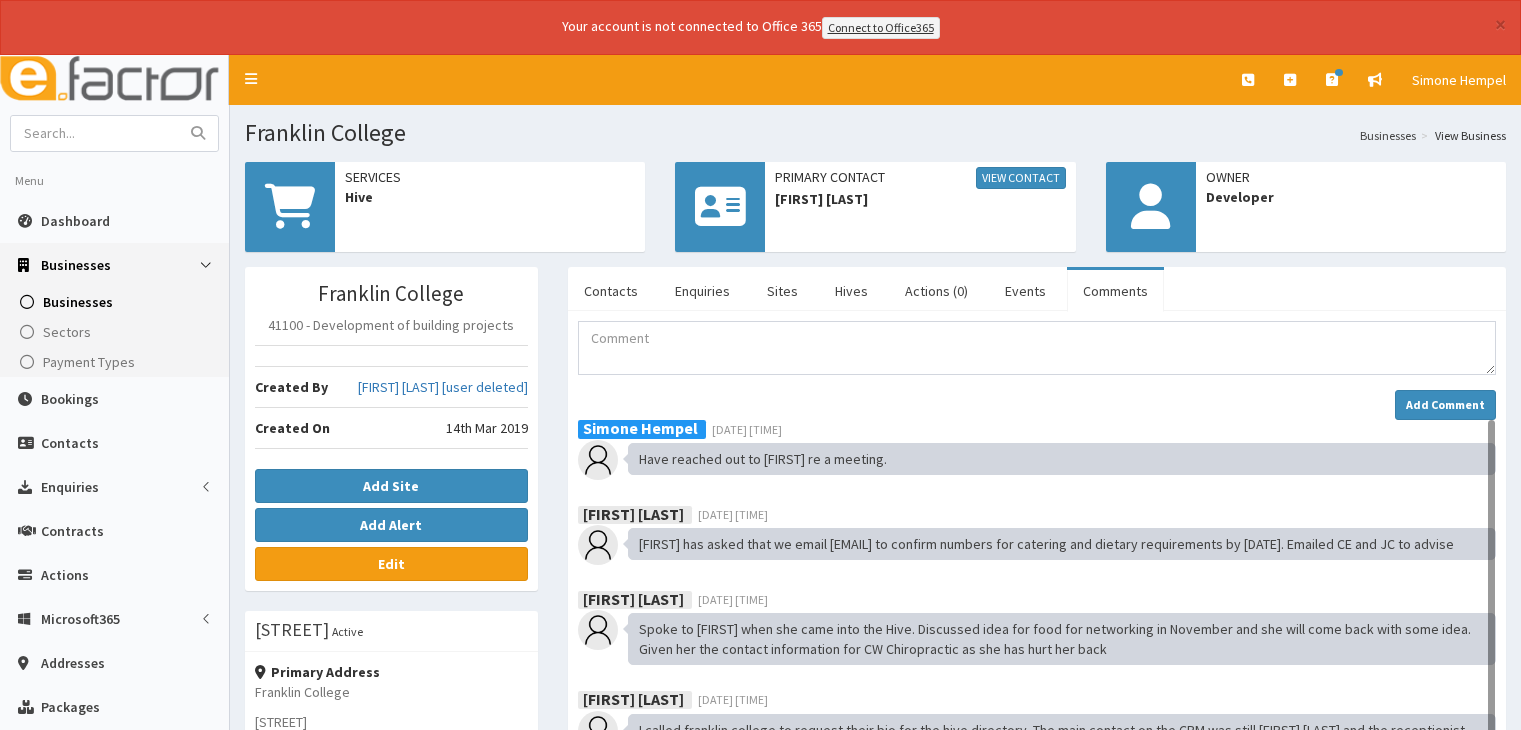 scroll, scrollTop: 0, scrollLeft: 0, axis: both 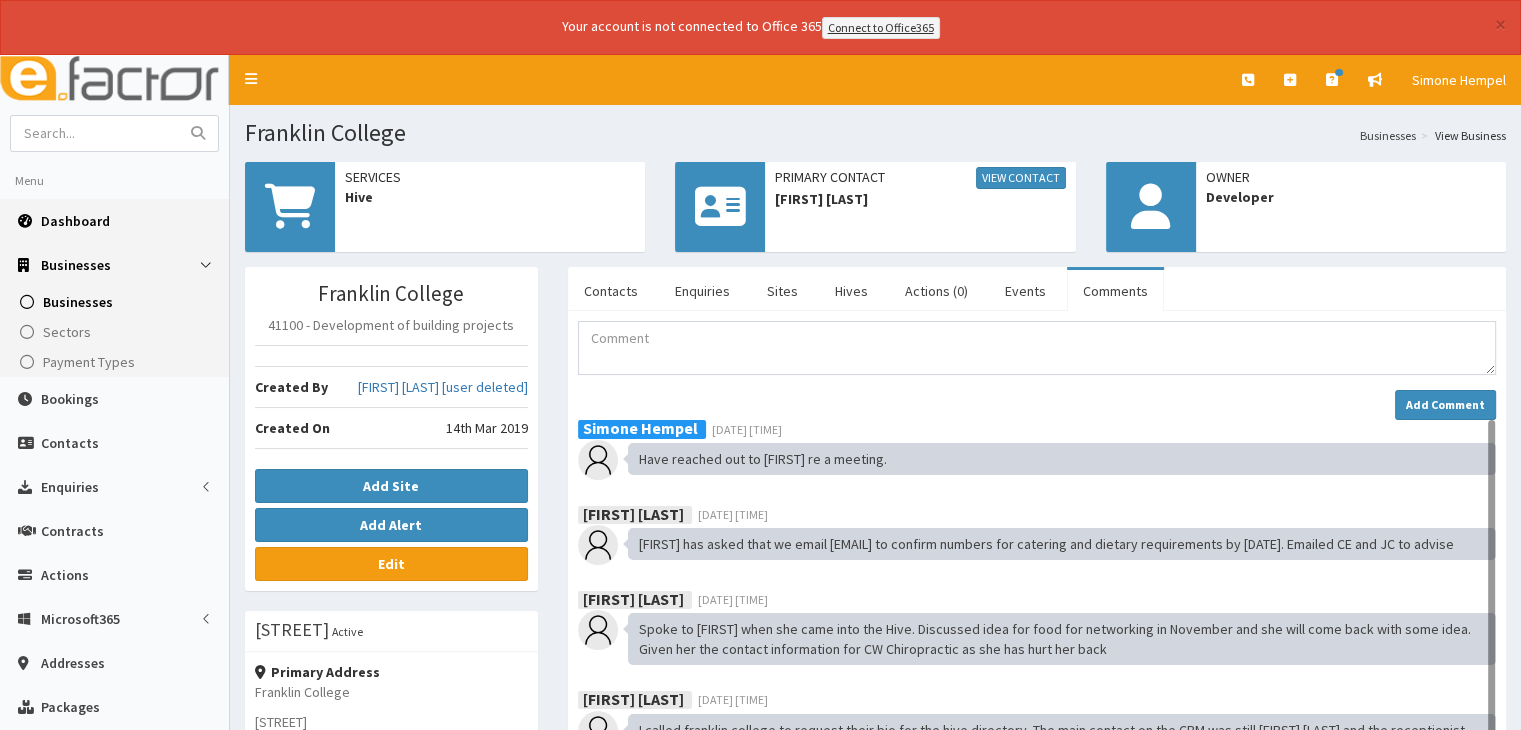 click on "Dashboard" at bounding box center [75, 221] 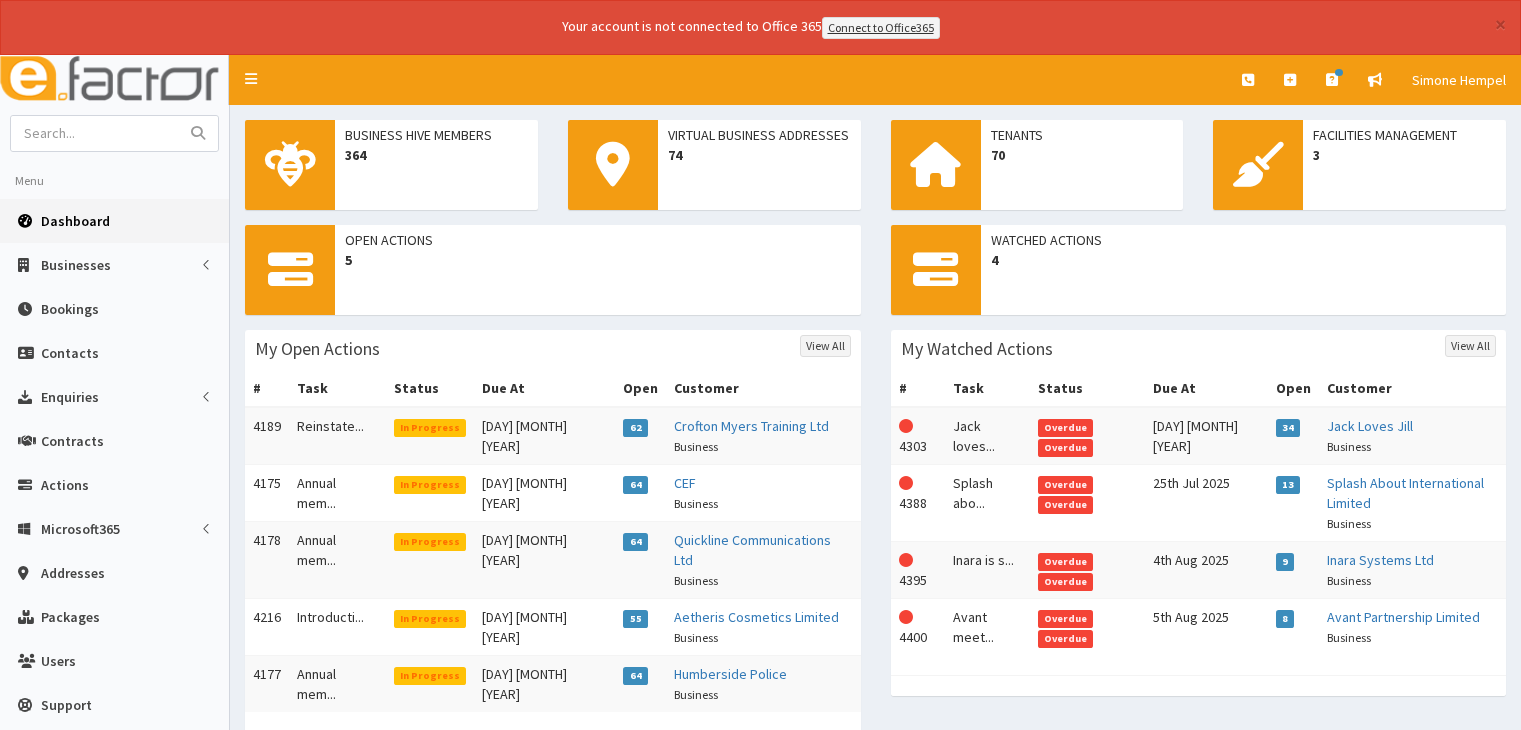 scroll, scrollTop: 0, scrollLeft: 0, axis: both 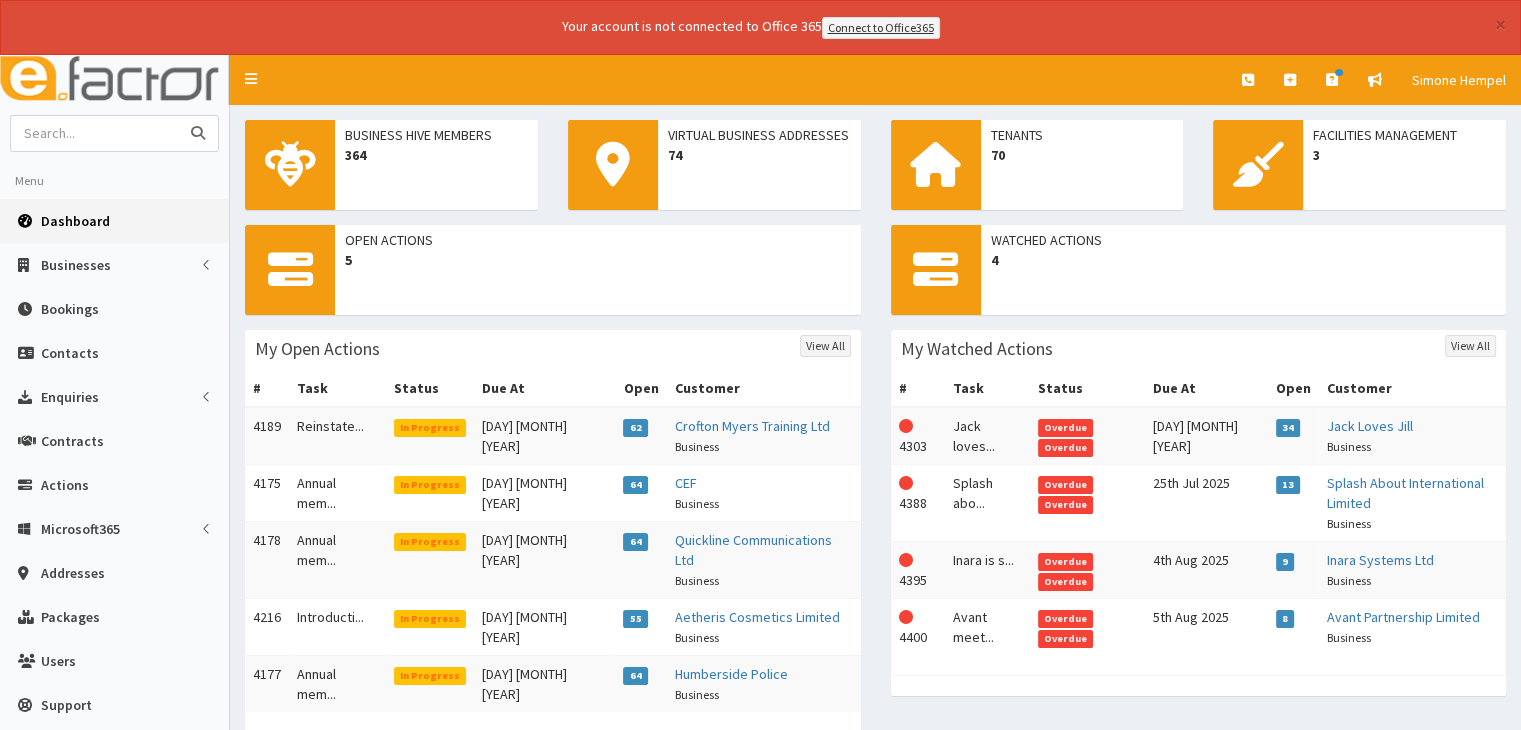 click at bounding box center [95, 133] 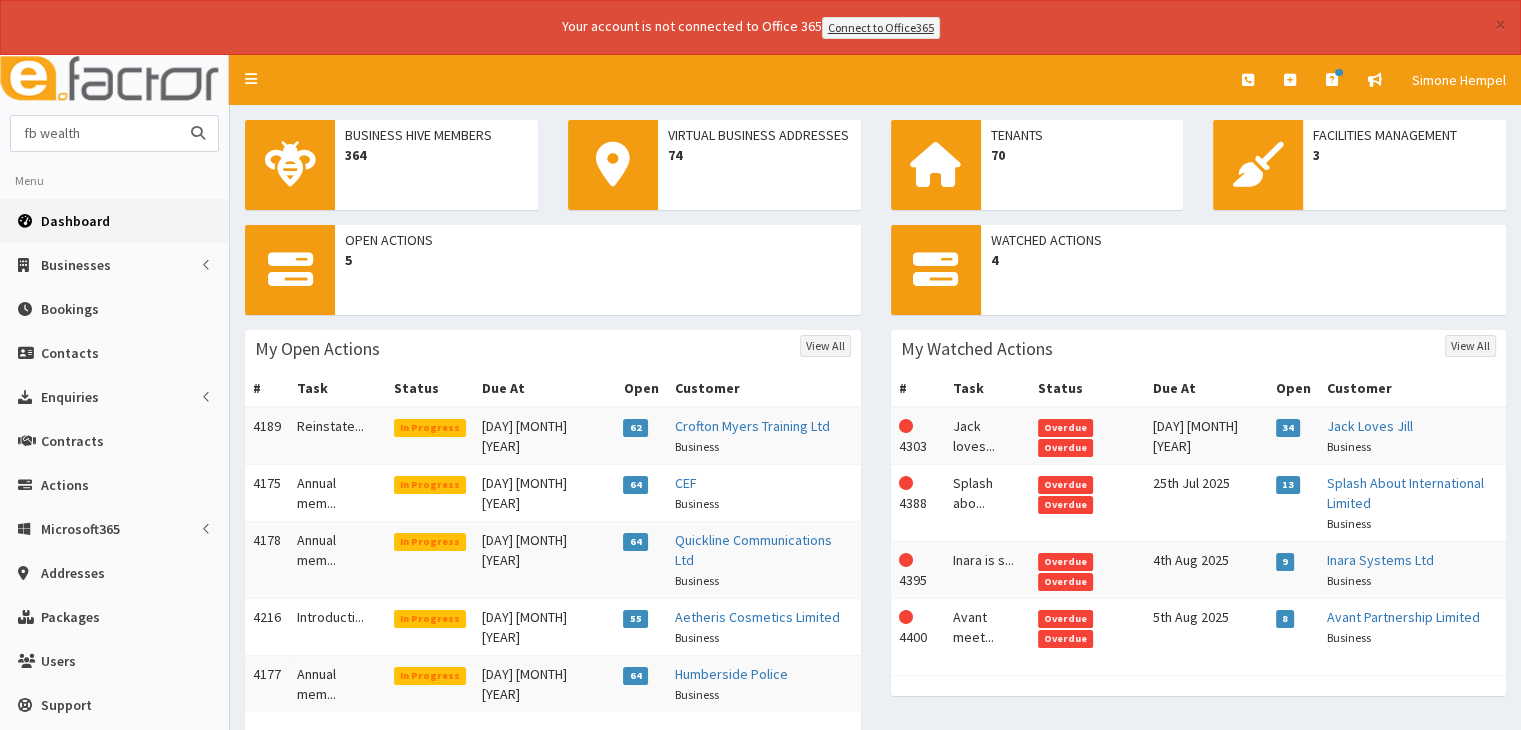 type on "fb wealth" 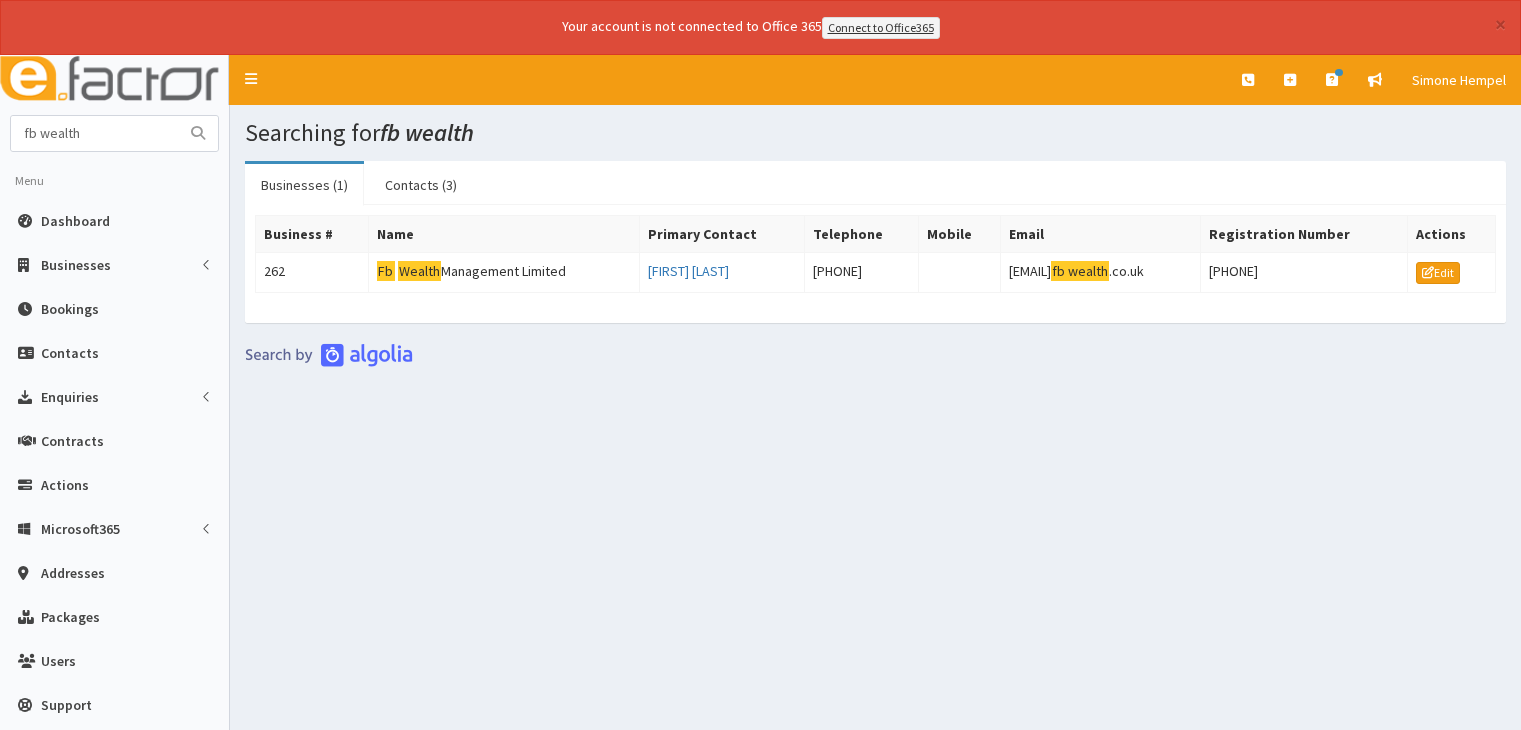 scroll, scrollTop: 0, scrollLeft: 0, axis: both 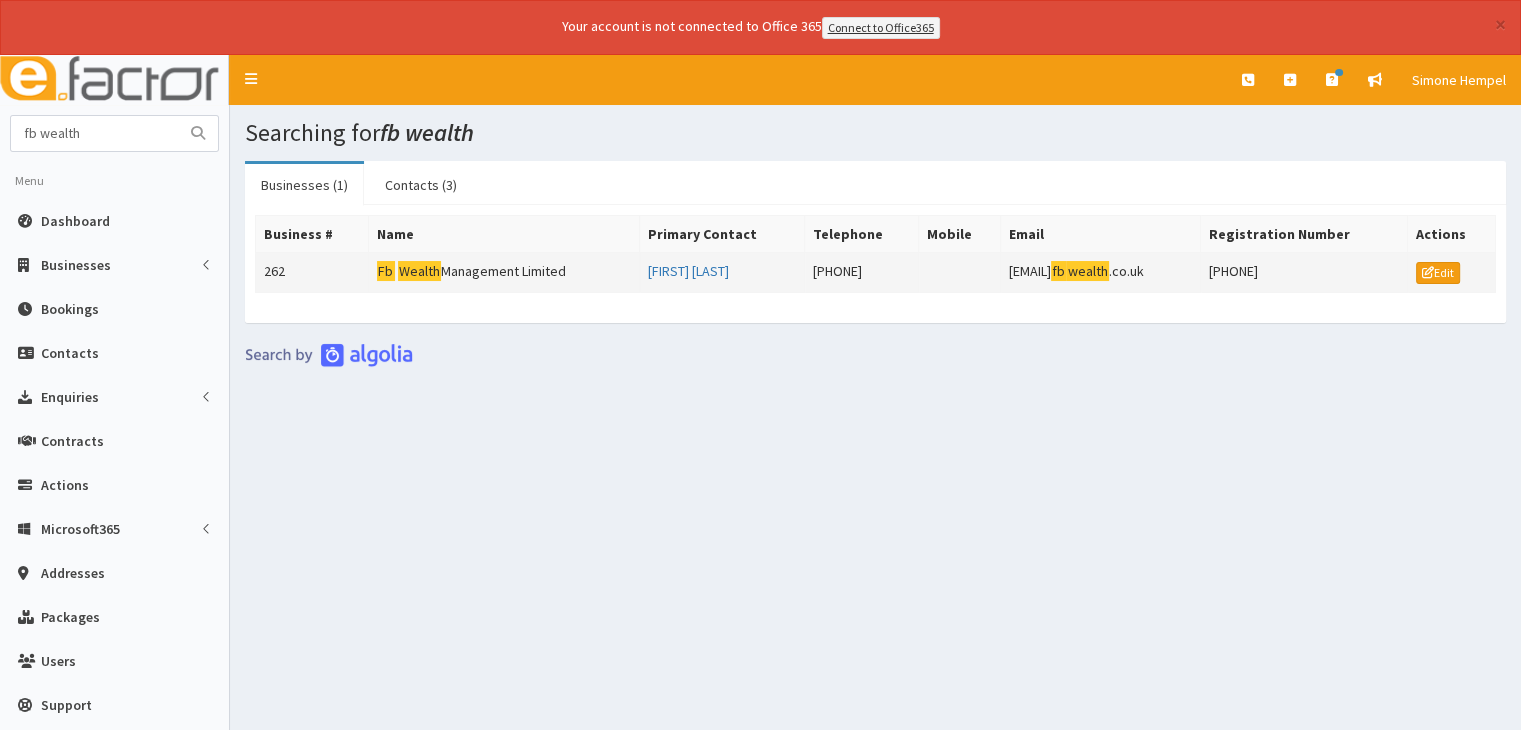 click on "Fb   Wealth  Management  Limited" at bounding box center (503, 272) 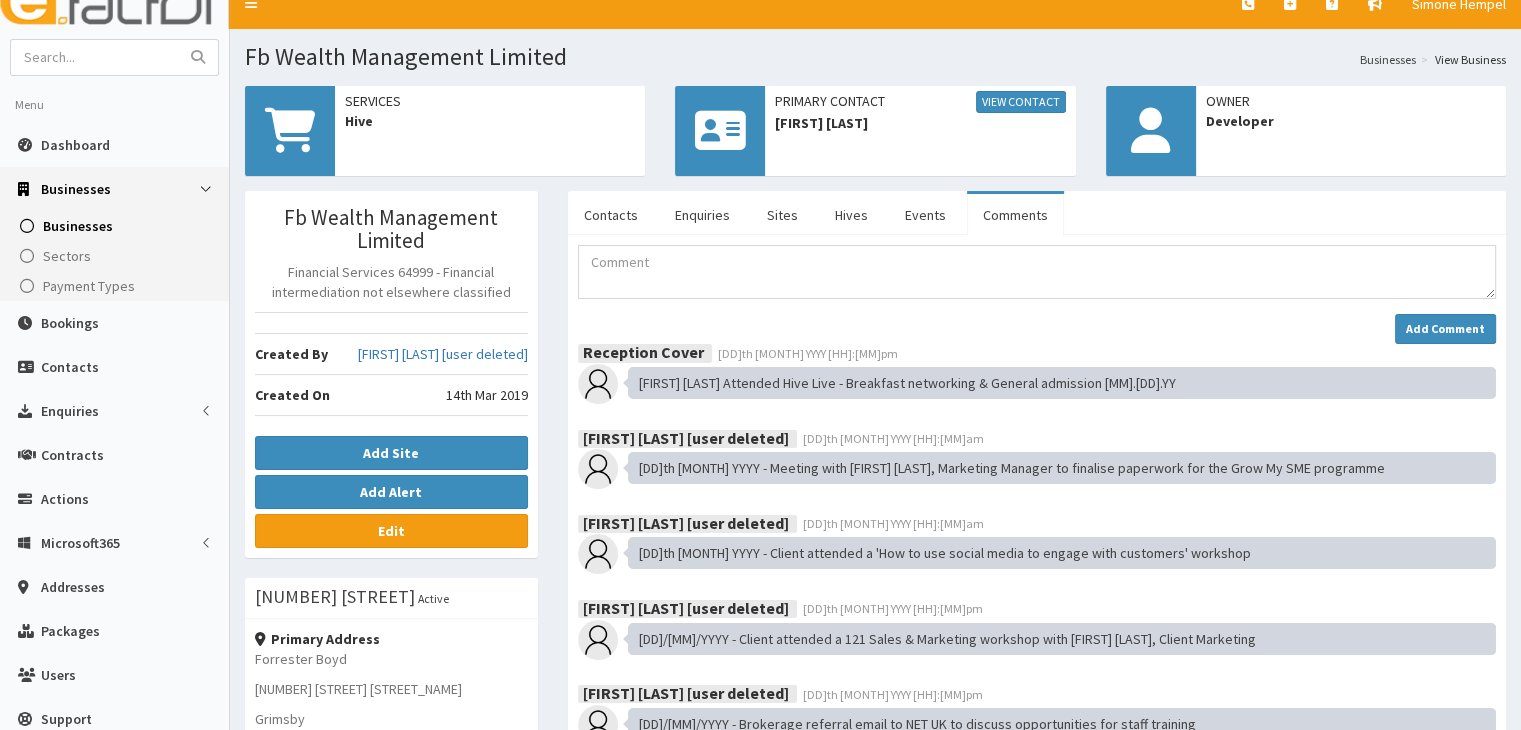 scroll, scrollTop: 0, scrollLeft: 0, axis: both 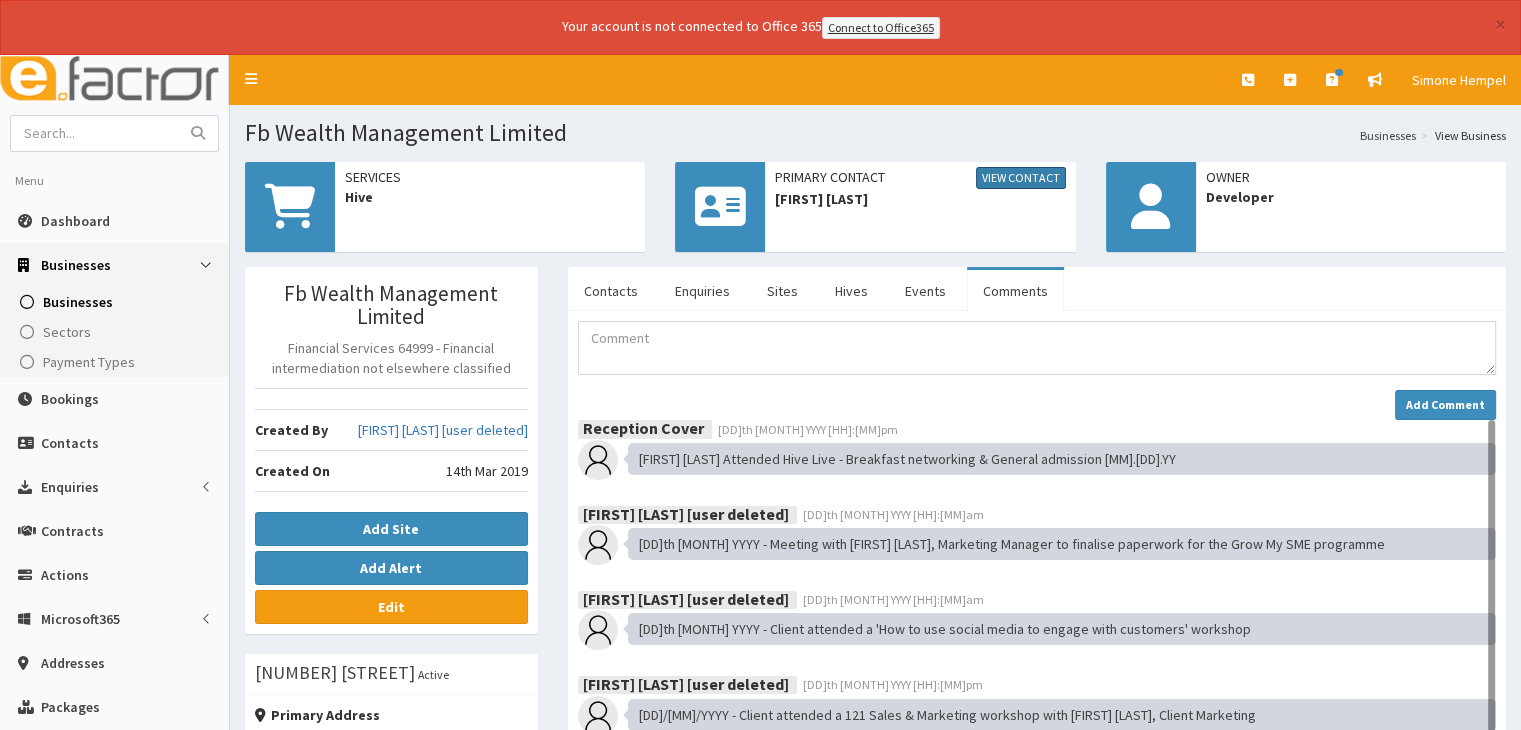 click on "View Contact" at bounding box center (1021, 178) 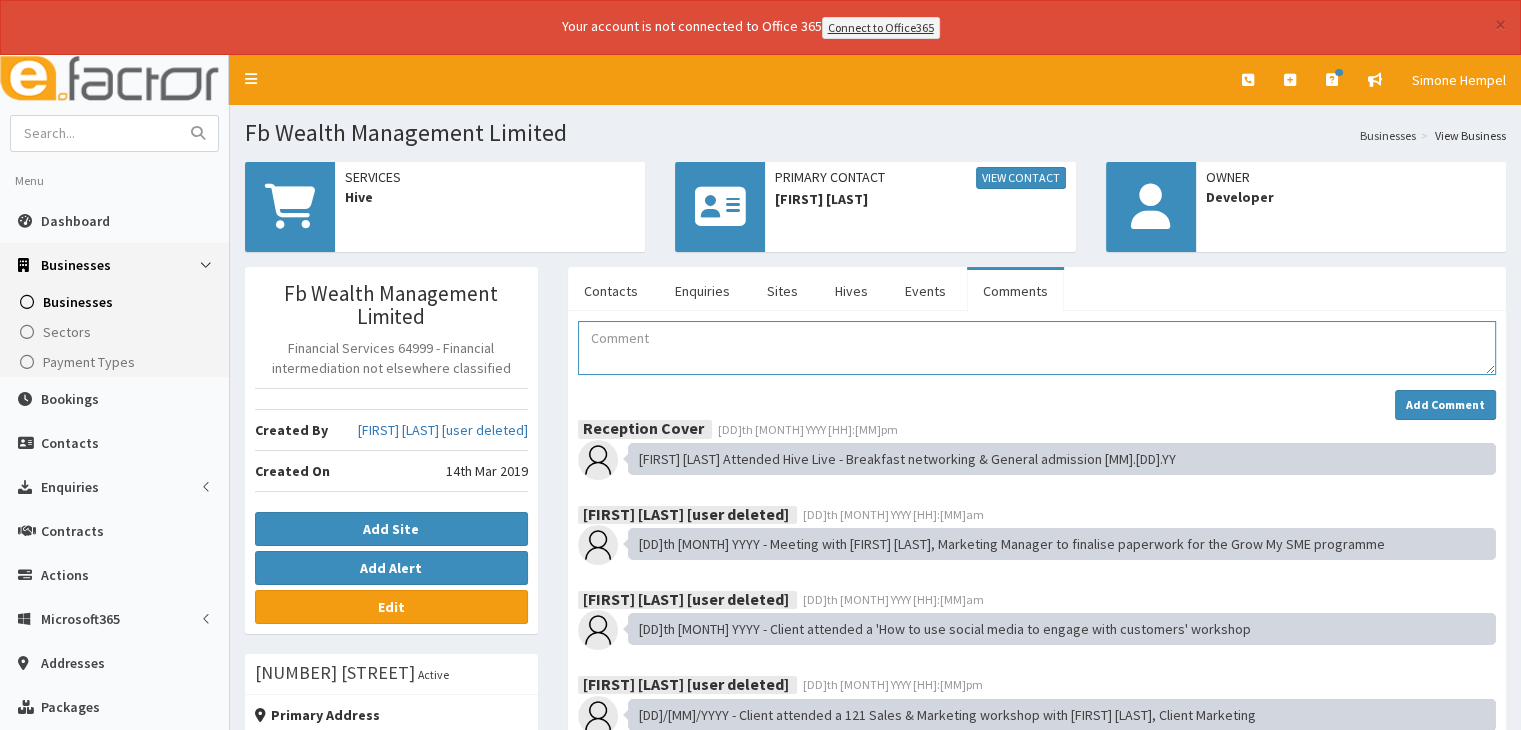 click at bounding box center [1037, 348] 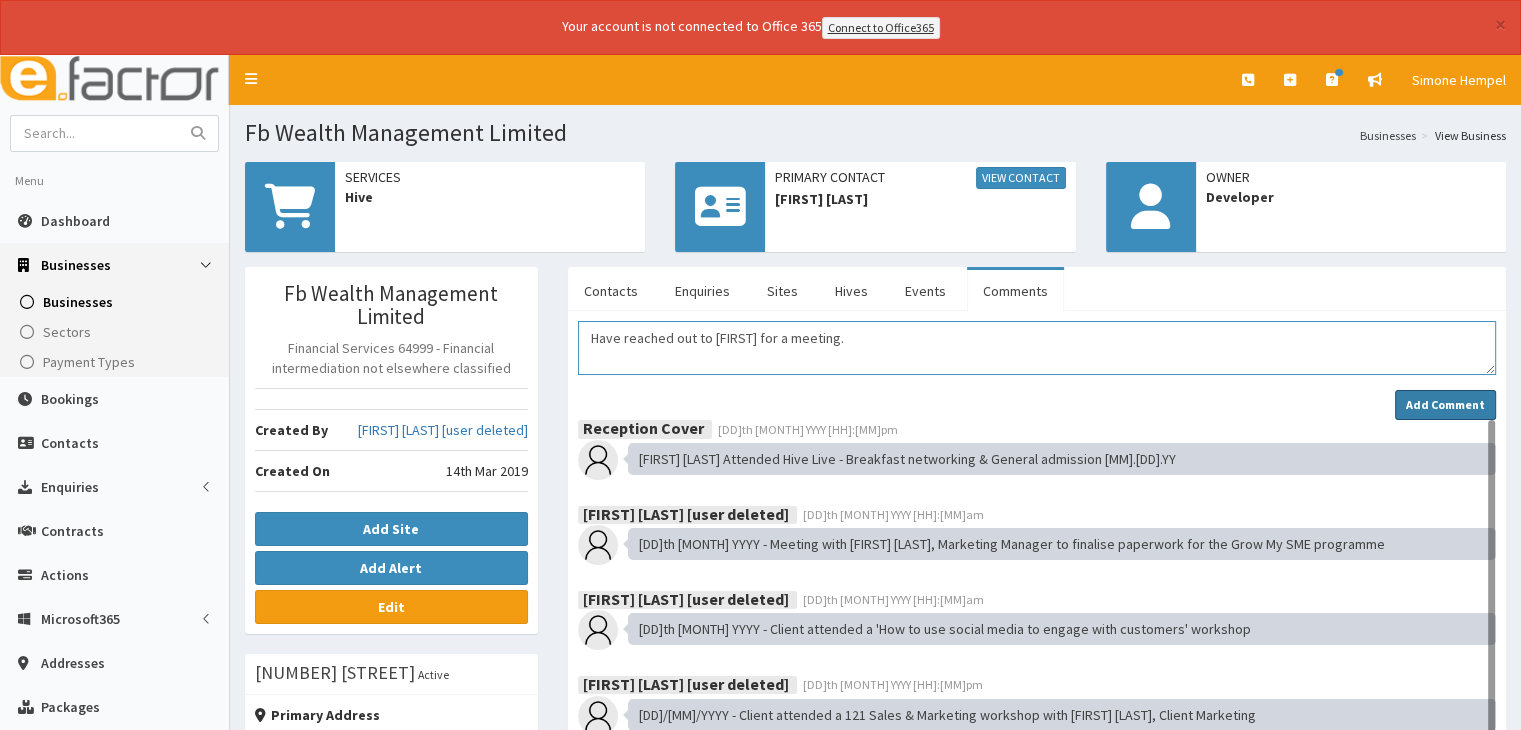 type on "Have reached out to Neil for a meeting." 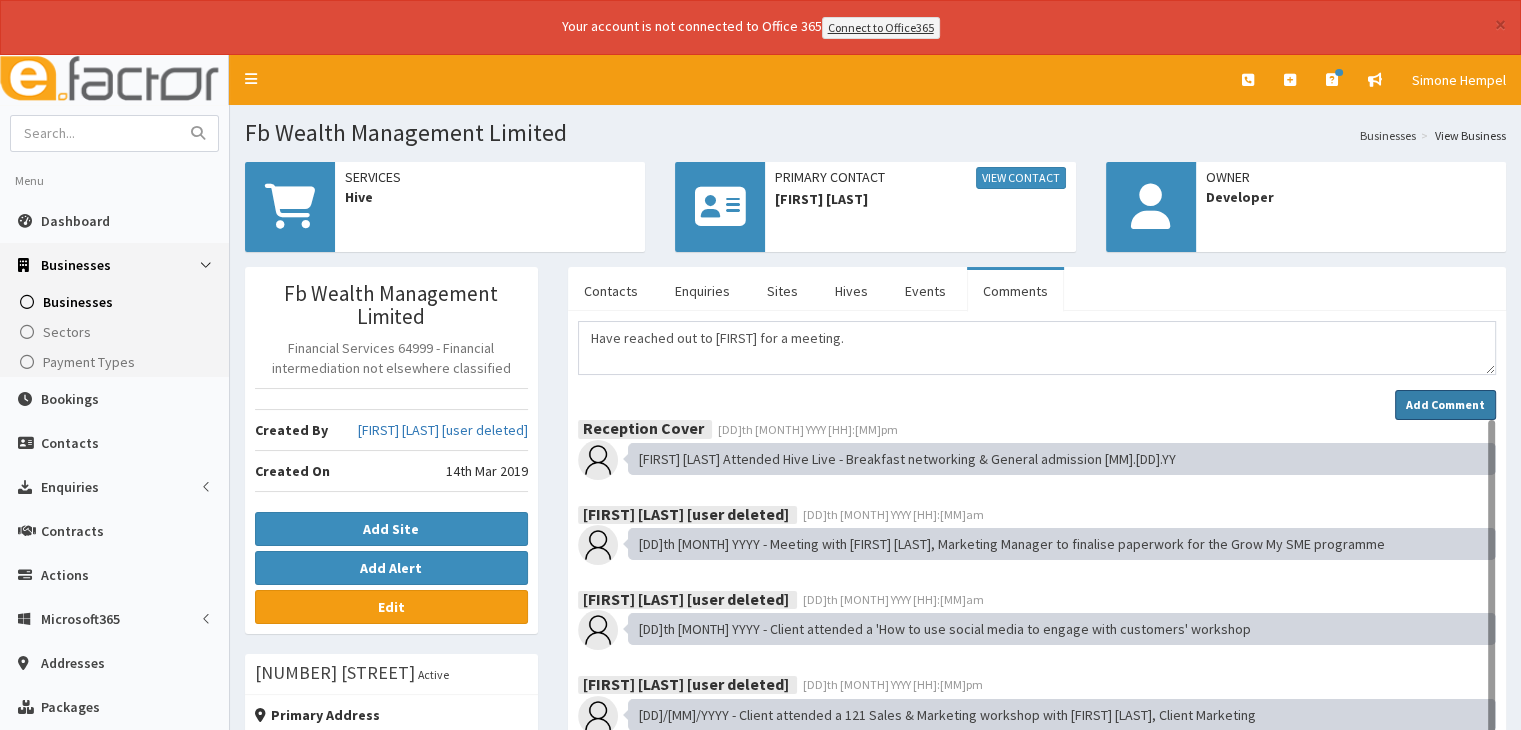 click on "Add Comment" at bounding box center [1445, 404] 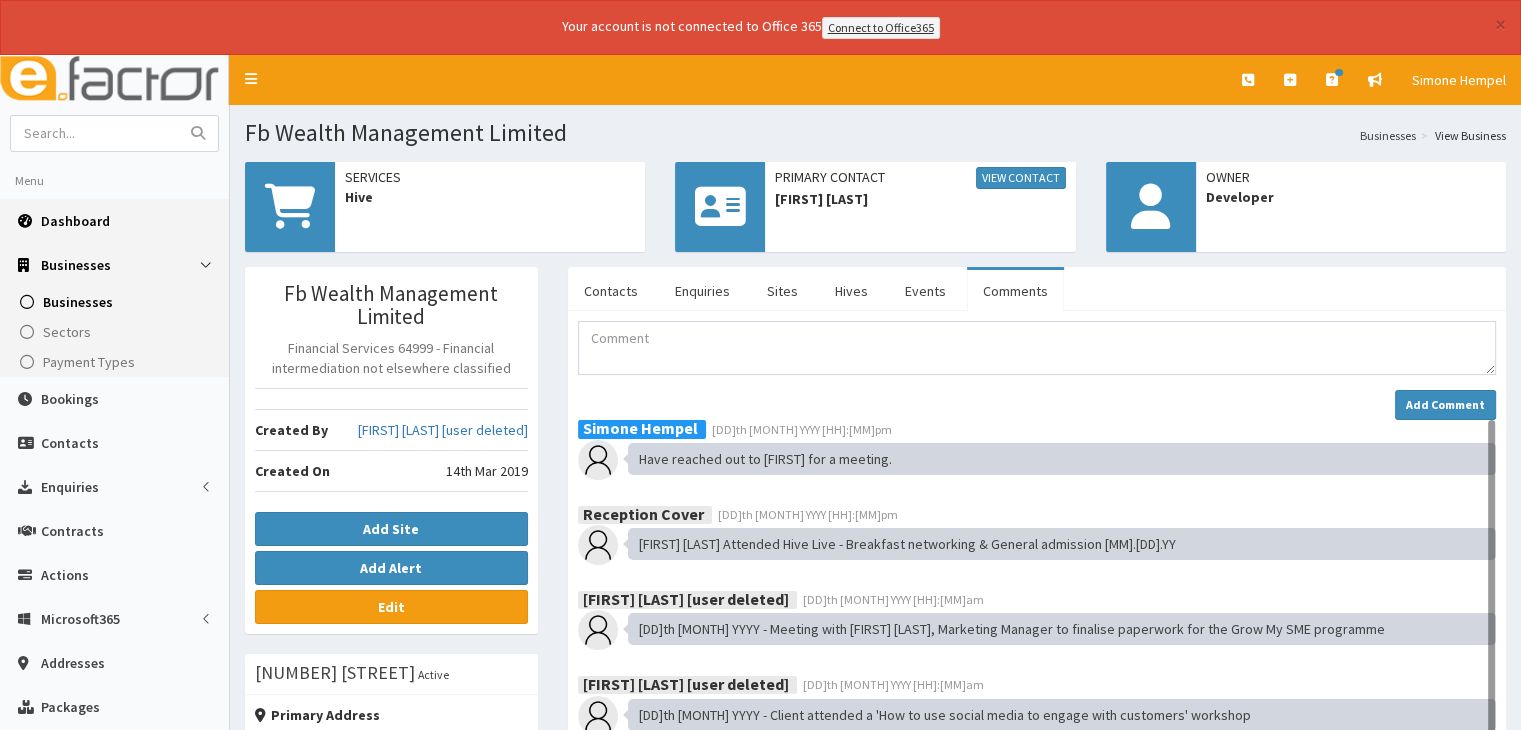 click on "Dashboard" at bounding box center [75, 221] 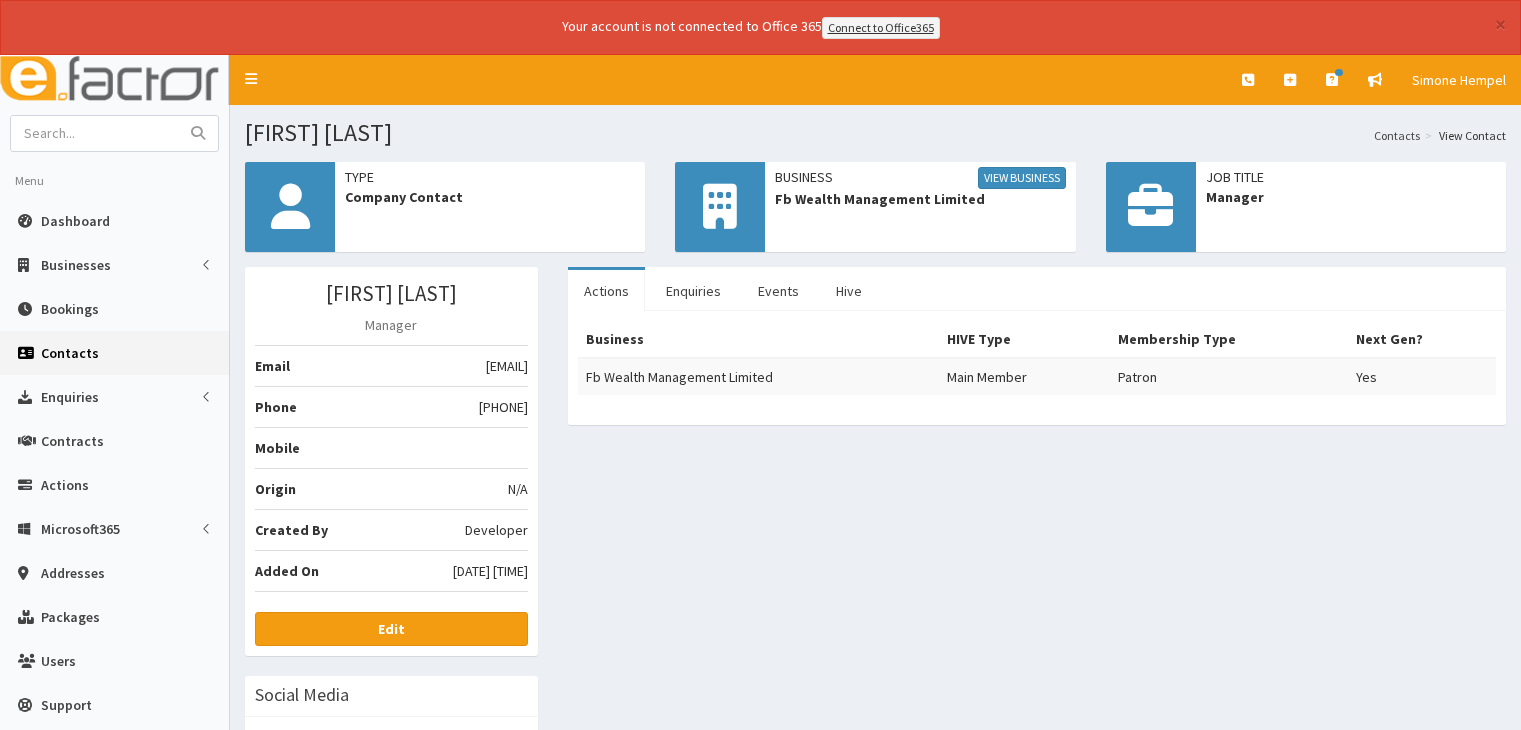 scroll, scrollTop: 0, scrollLeft: 0, axis: both 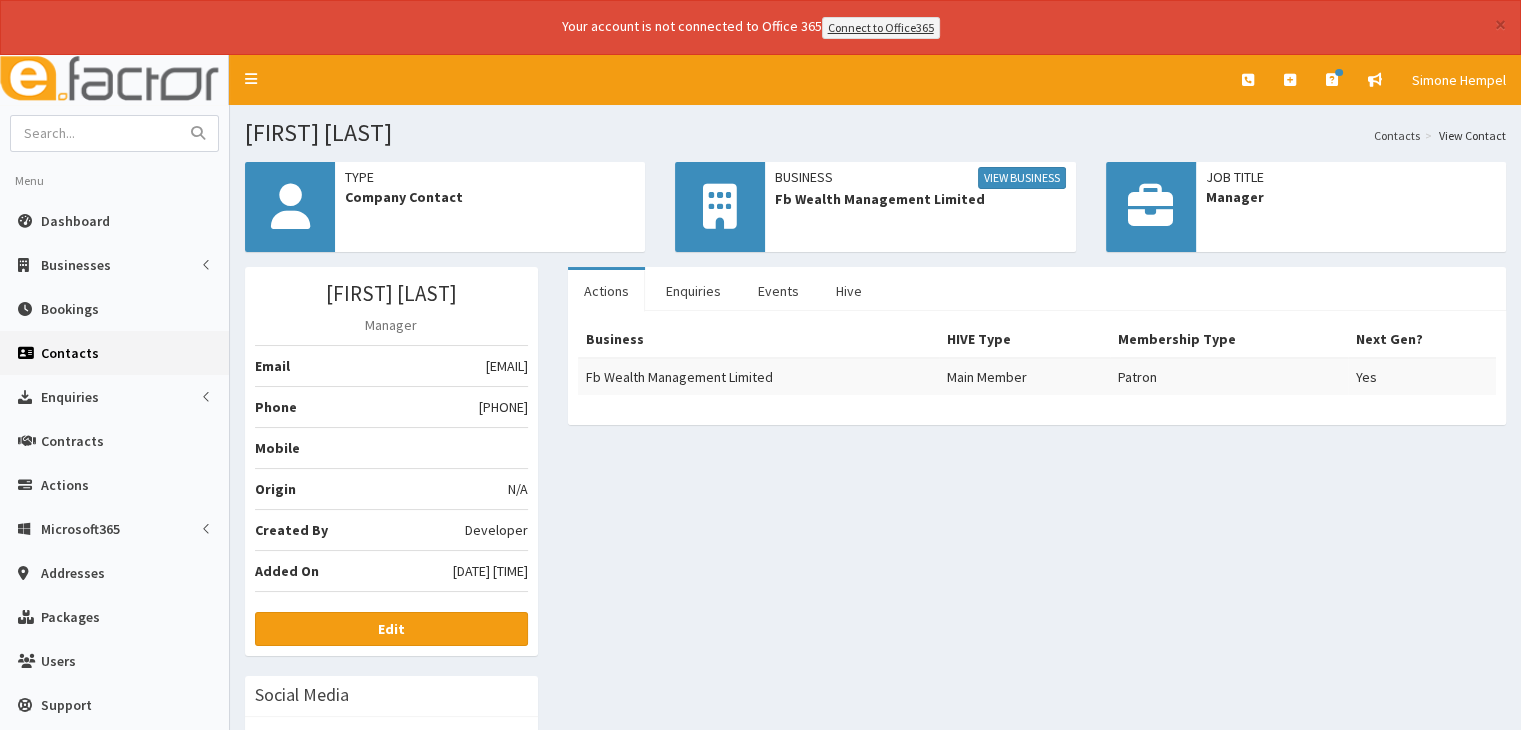 drag, startPoint x: 370, startPoint y: 362, endPoint x: 530, endPoint y: 356, distance: 160.11246 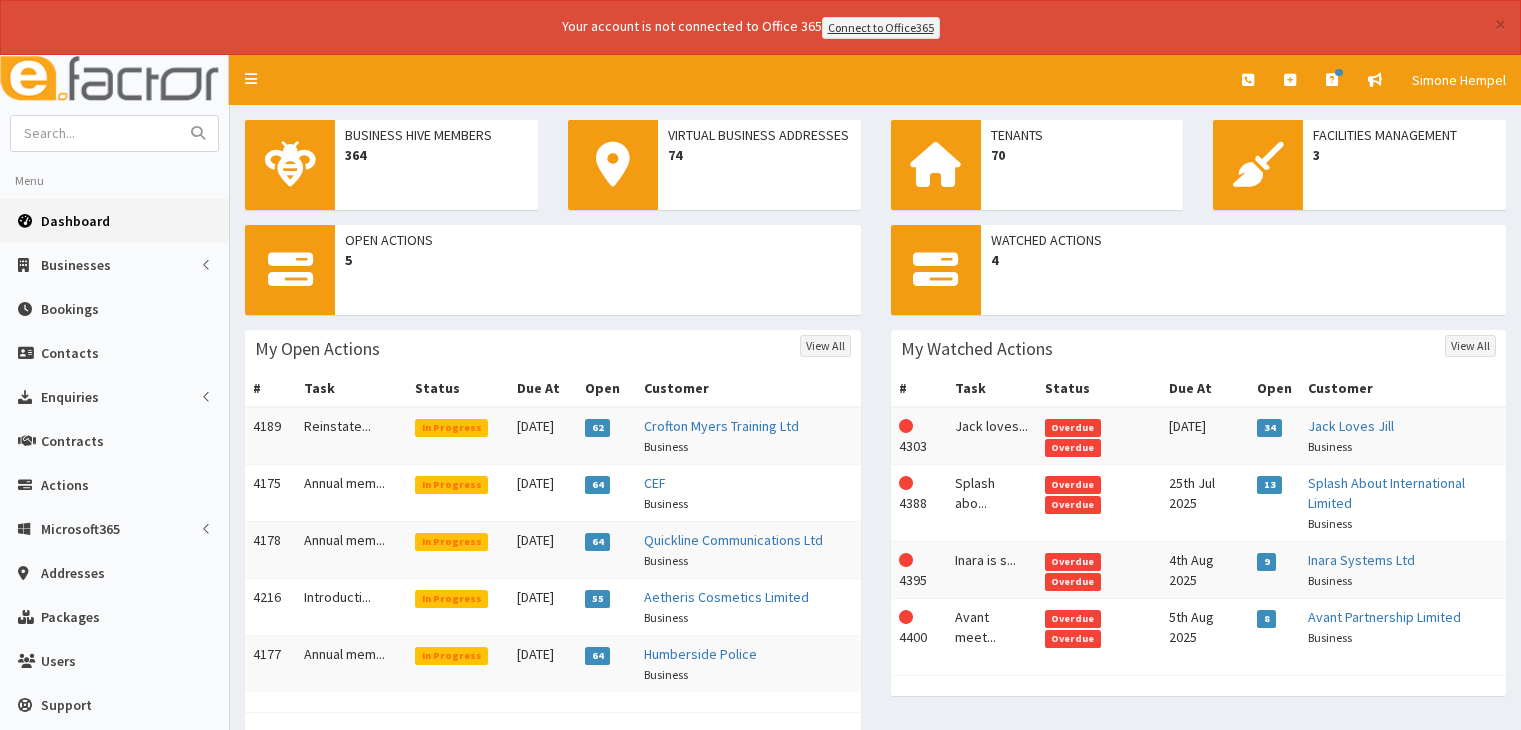 scroll, scrollTop: 0, scrollLeft: 0, axis: both 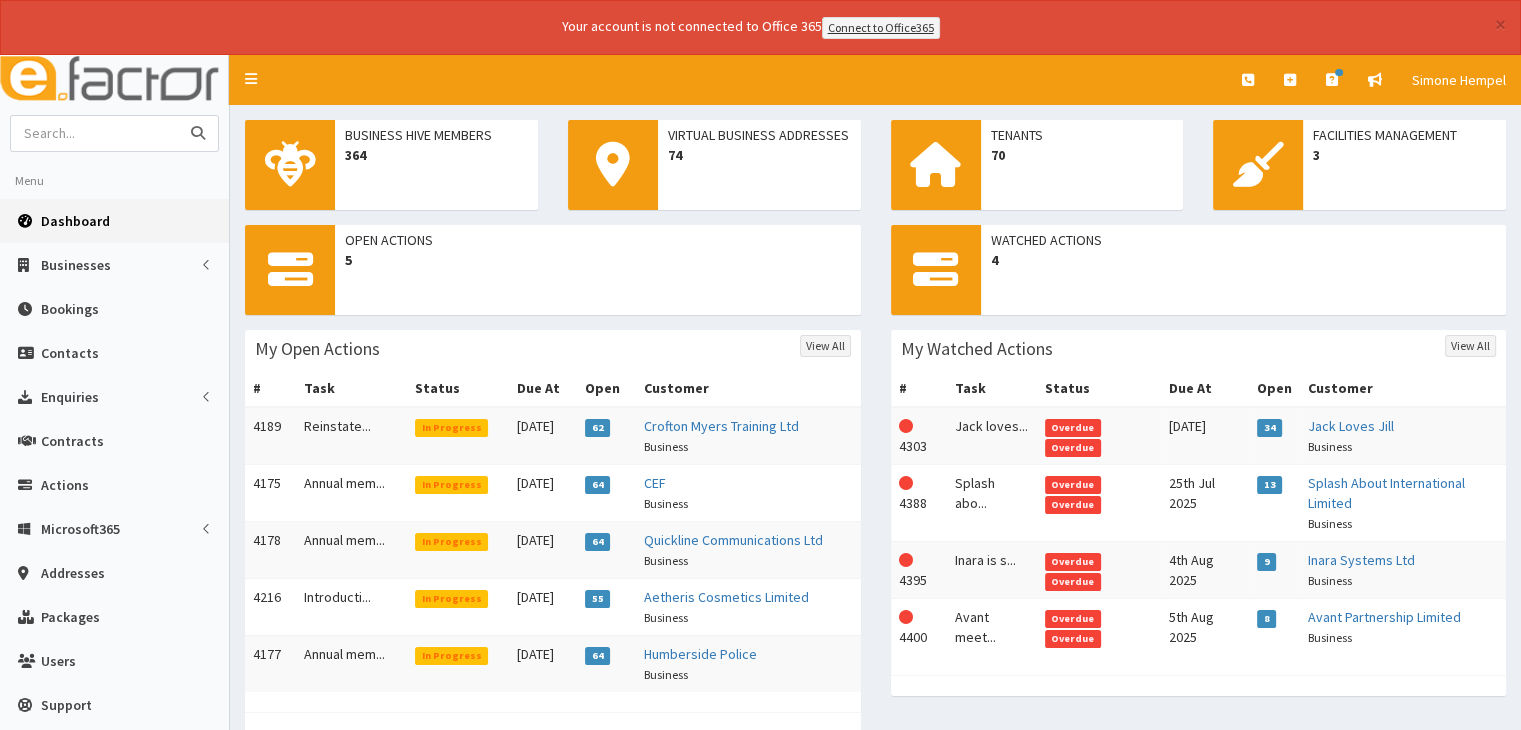 click at bounding box center (95, 133) 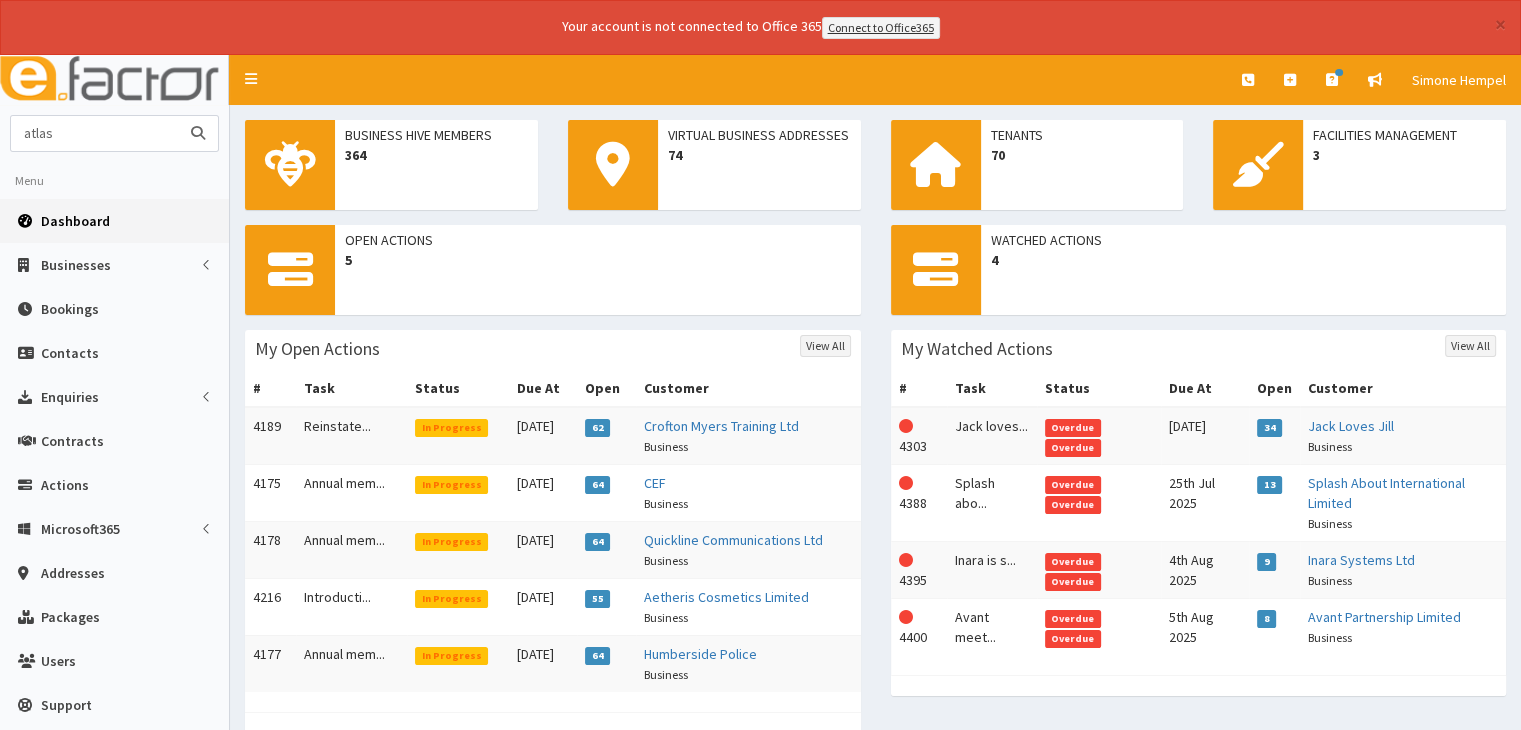 type on "atlas" 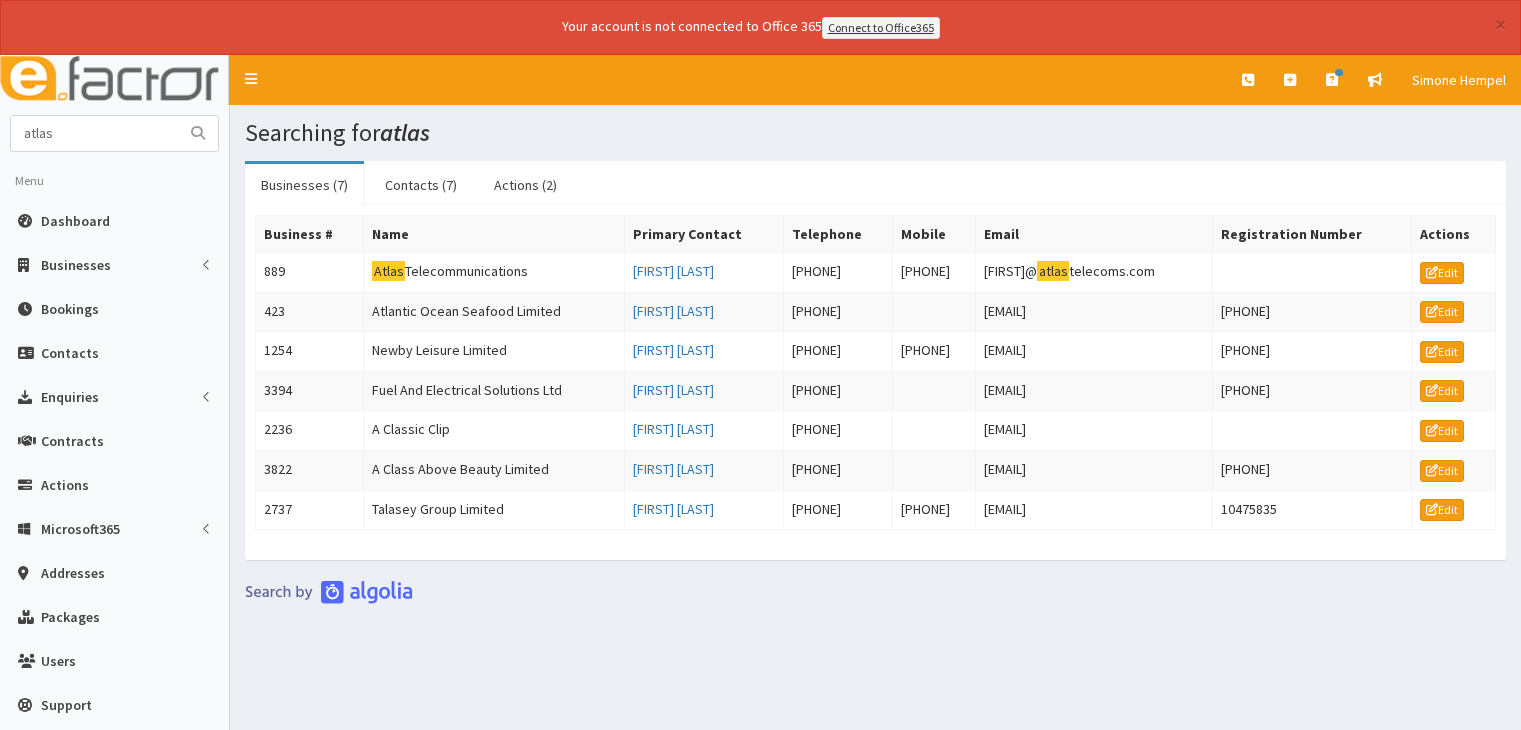 scroll, scrollTop: 0, scrollLeft: 0, axis: both 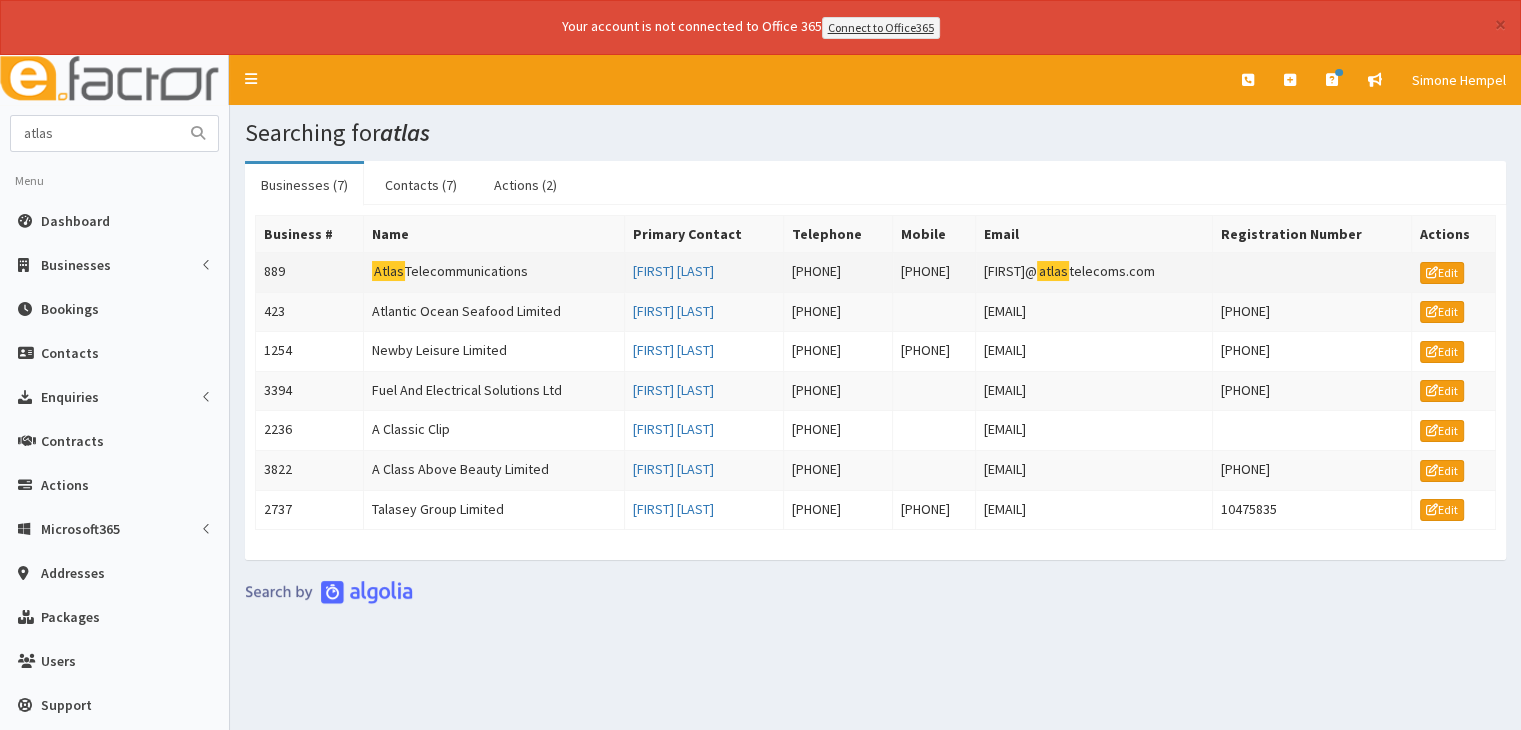 click on "Atlas  Telecommunications" at bounding box center [494, 272] 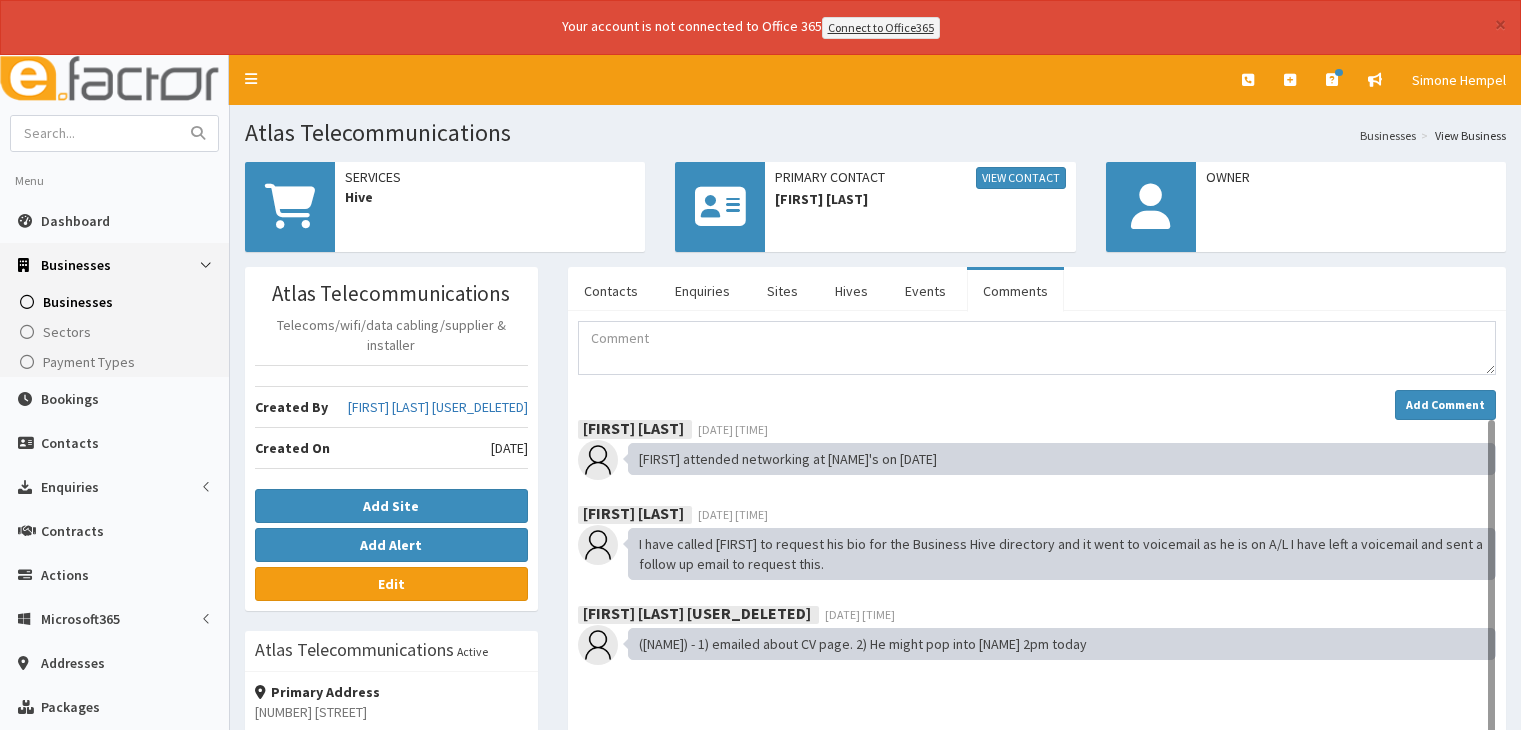 scroll, scrollTop: 0, scrollLeft: 0, axis: both 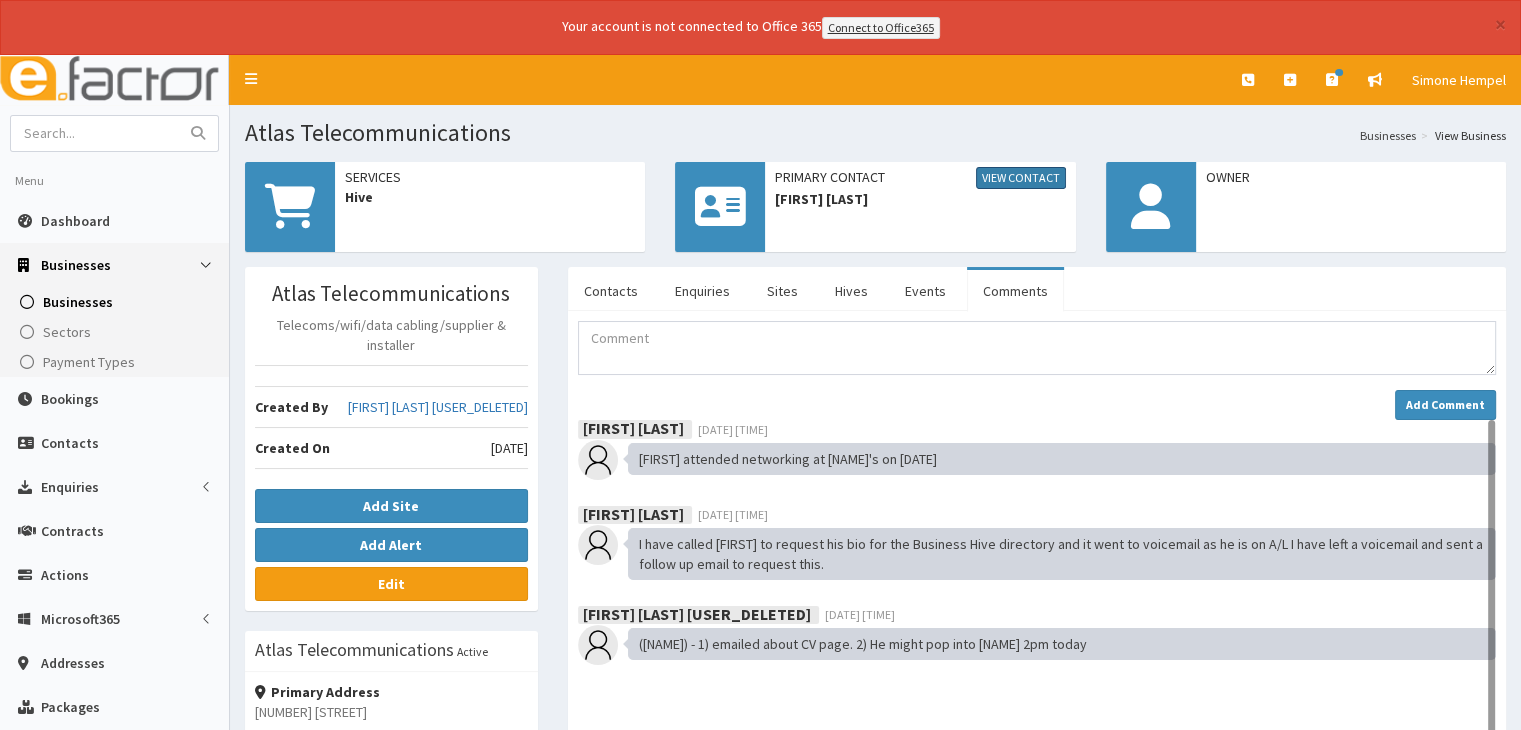 click on "View Contact" at bounding box center [1021, 178] 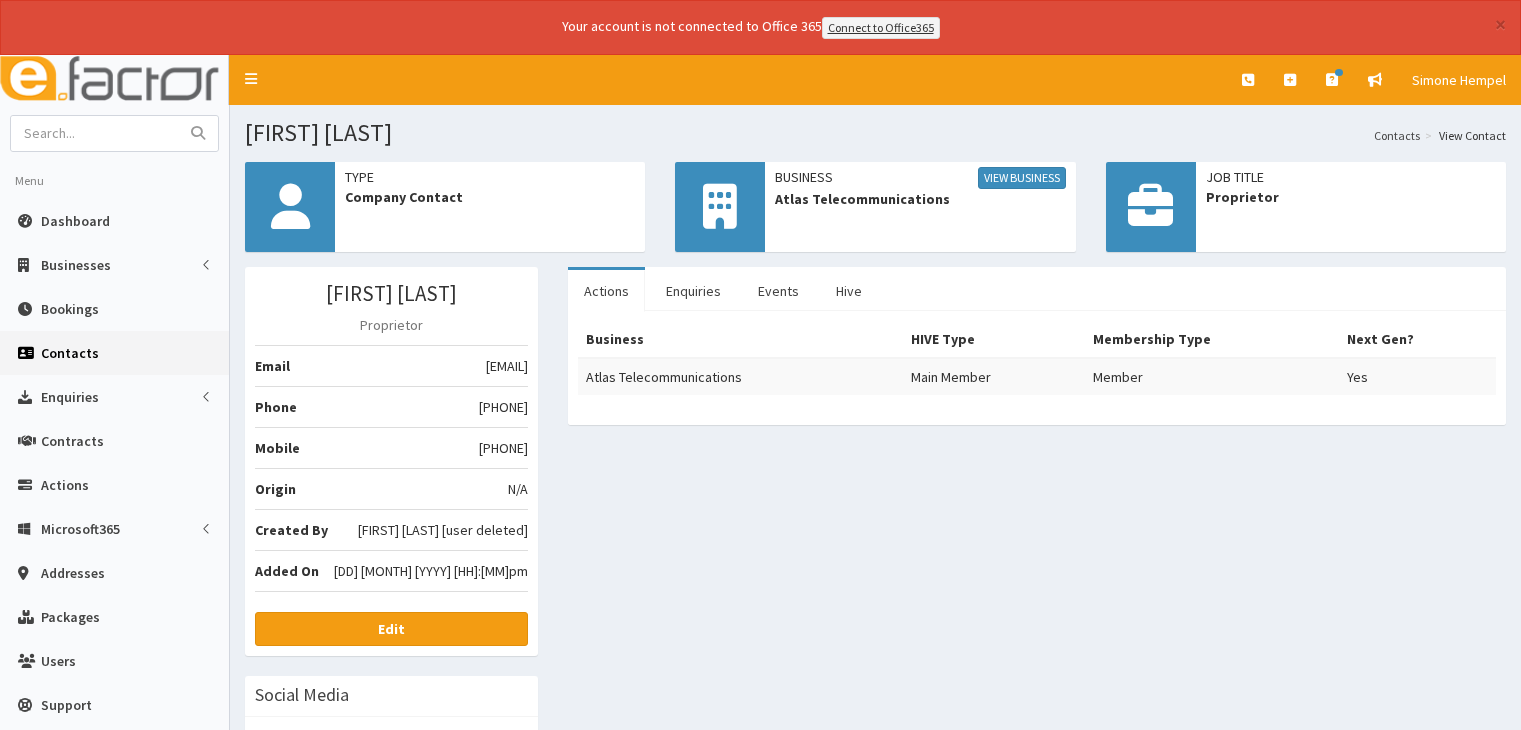 scroll, scrollTop: 0, scrollLeft: 0, axis: both 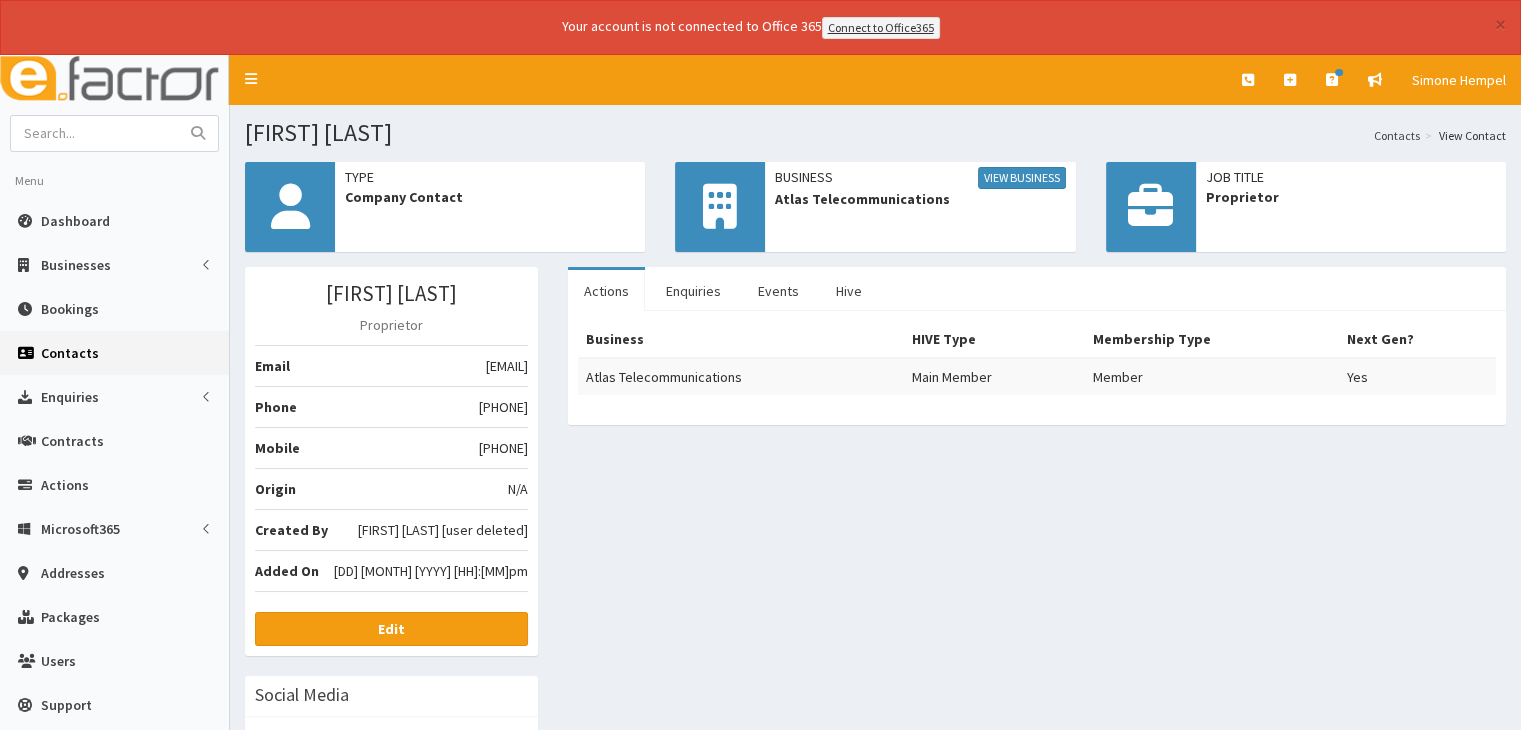 drag, startPoint x: 378, startPoint y: 362, endPoint x: 524, endPoint y: 356, distance: 146.12323 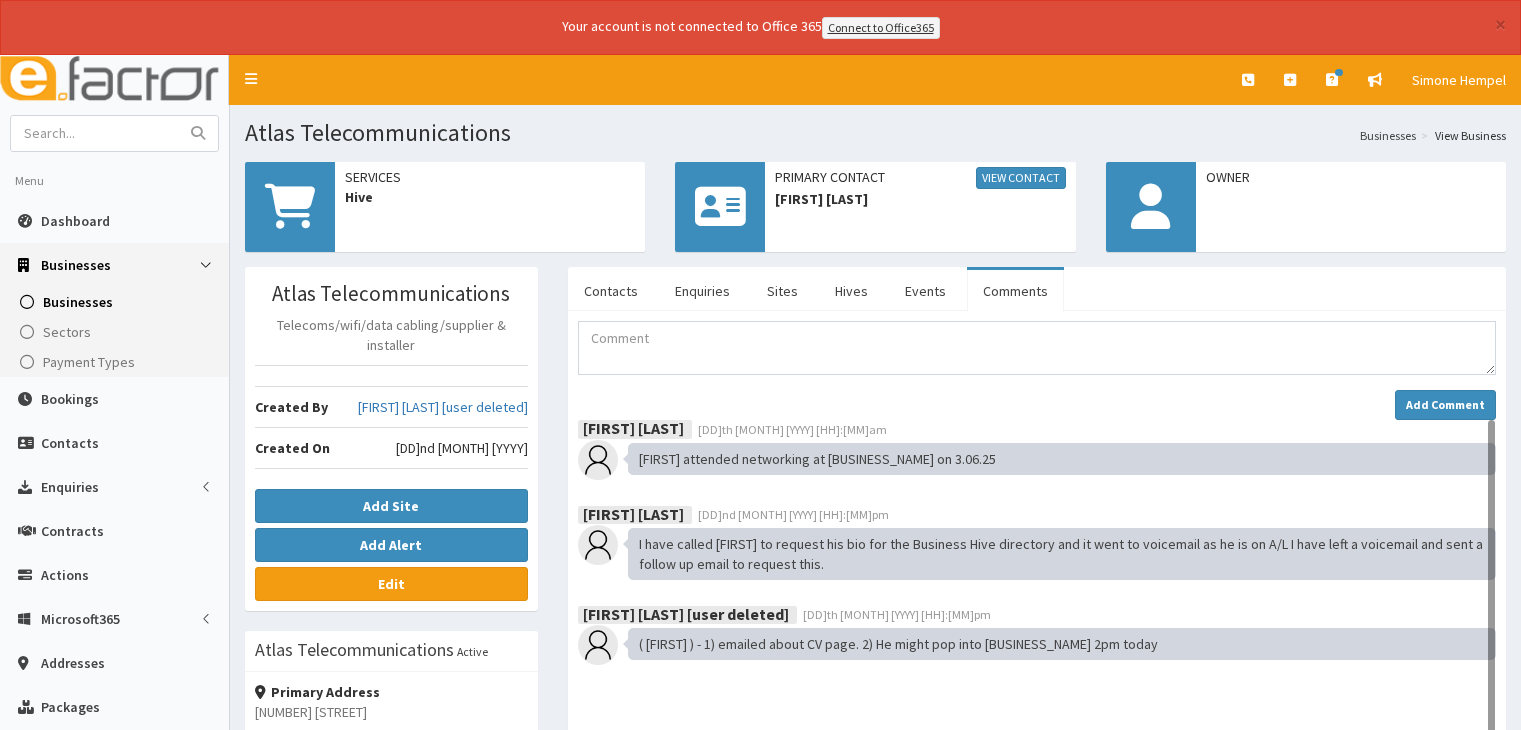 scroll, scrollTop: 0, scrollLeft: 0, axis: both 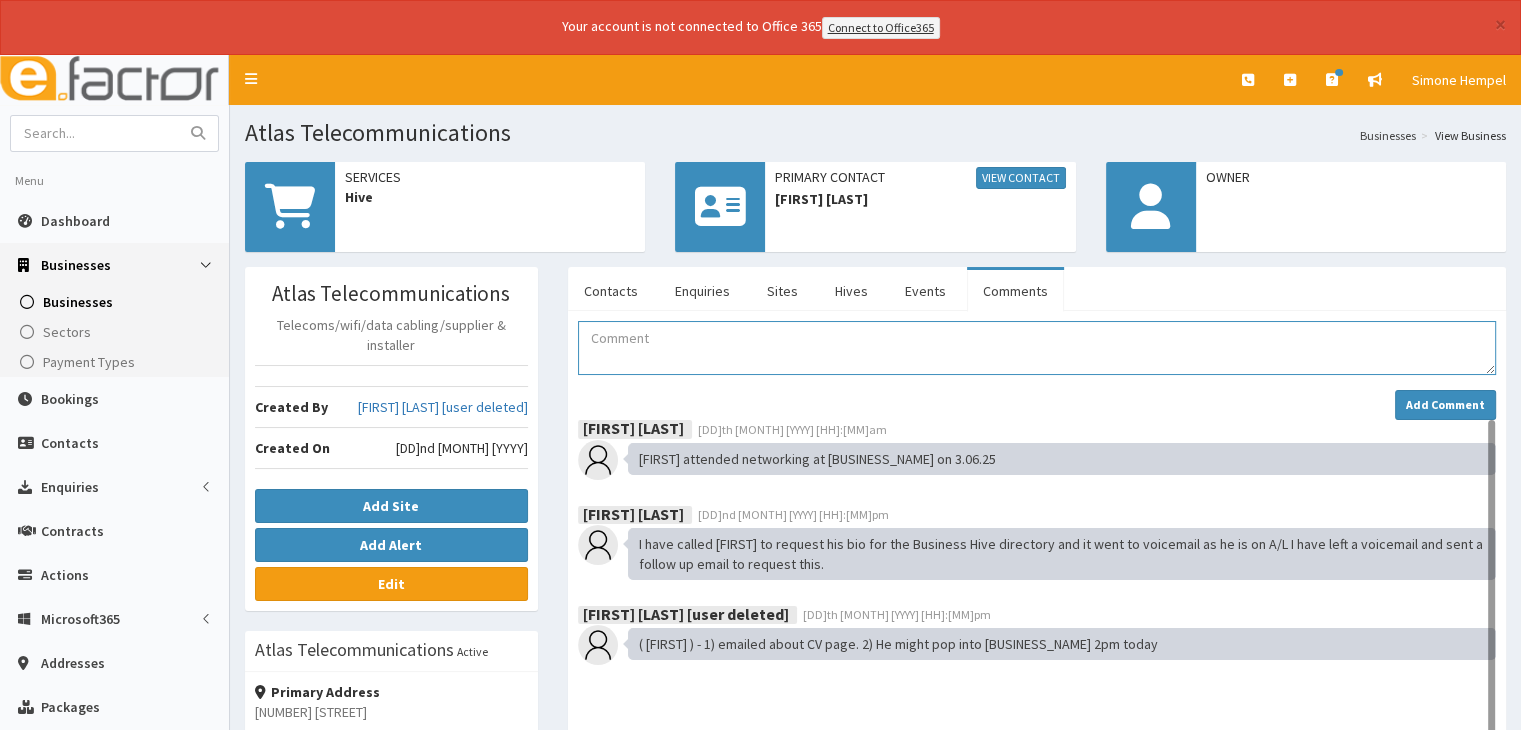 click at bounding box center (1037, 348) 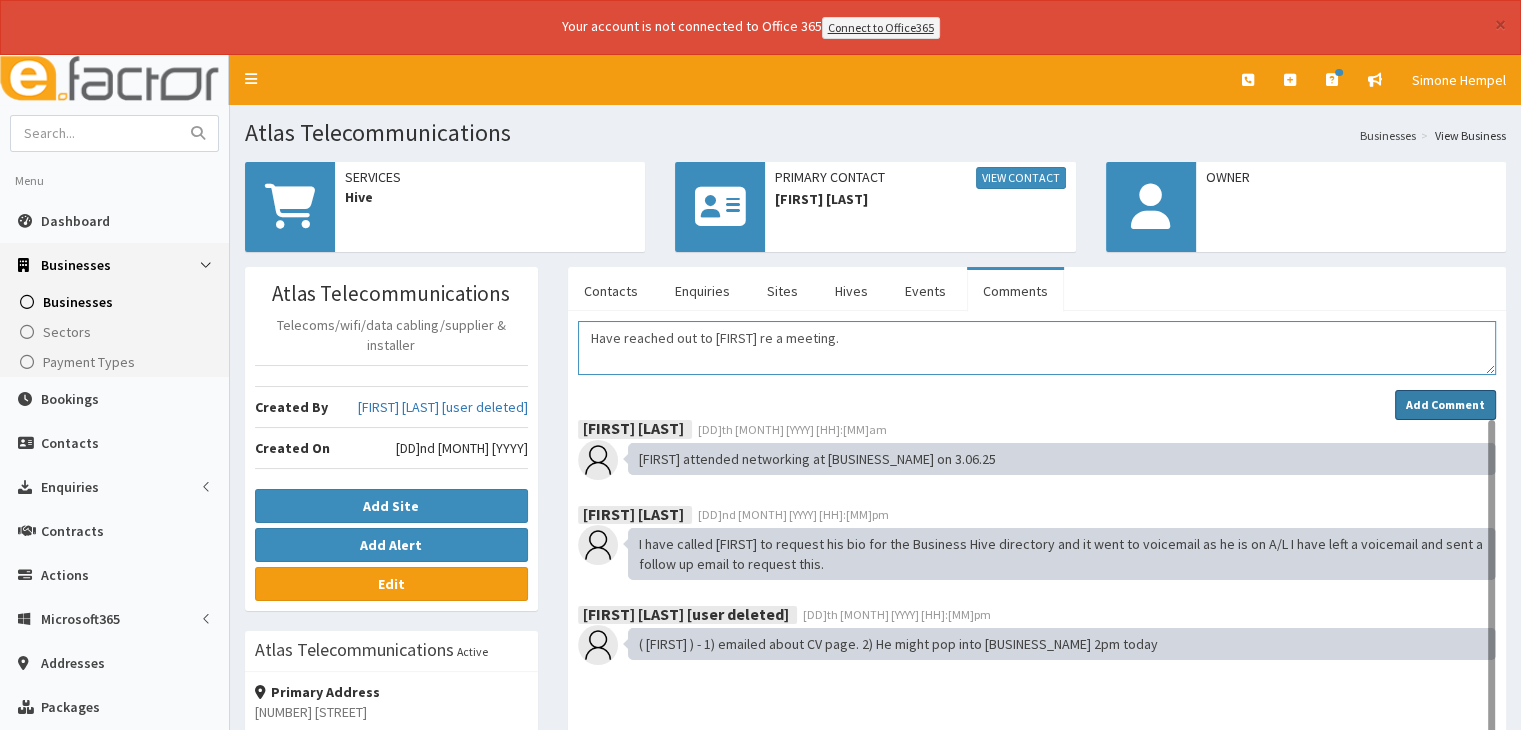 type on "Have reached out to [FIRST] re a meeting." 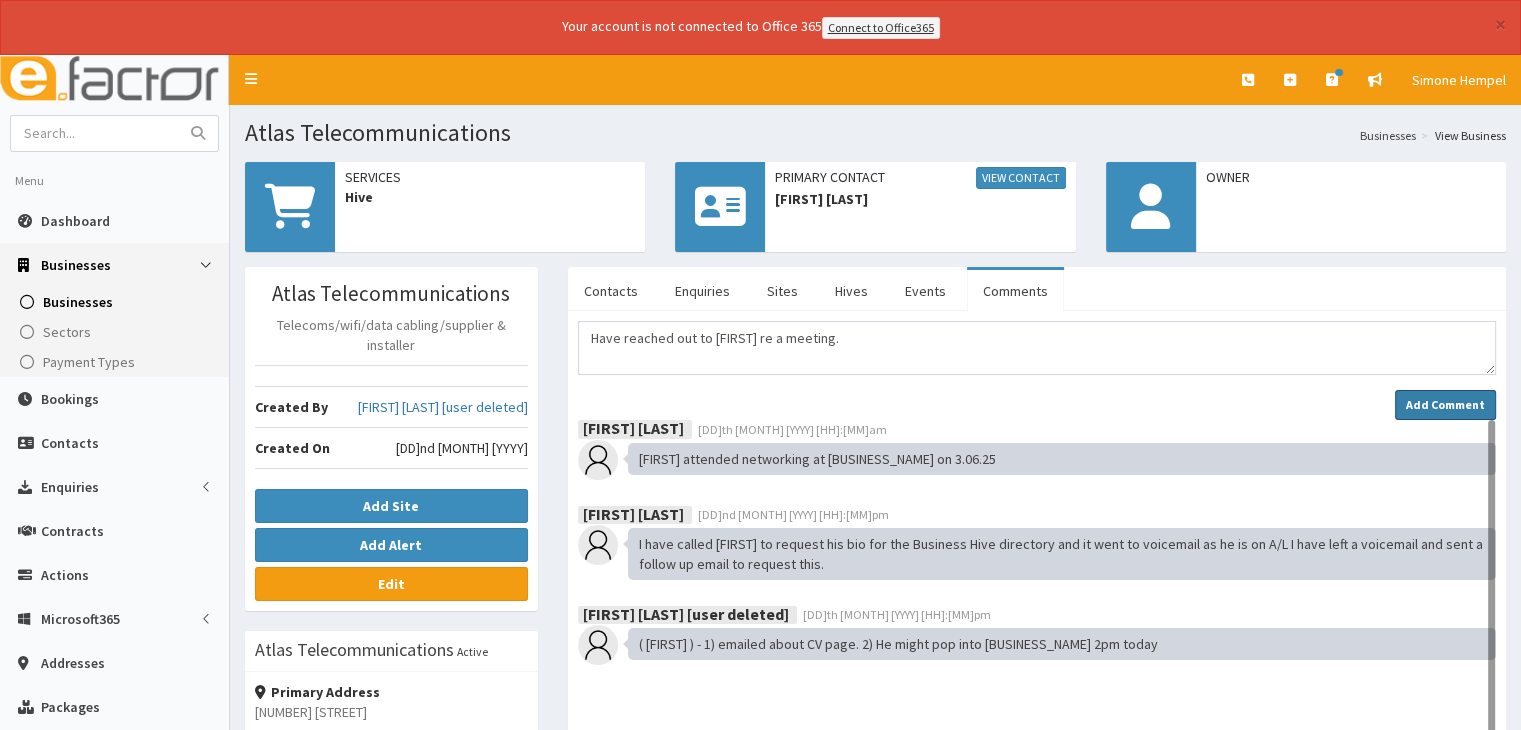 click on "Add Comment" at bounding box center (1445, 404) 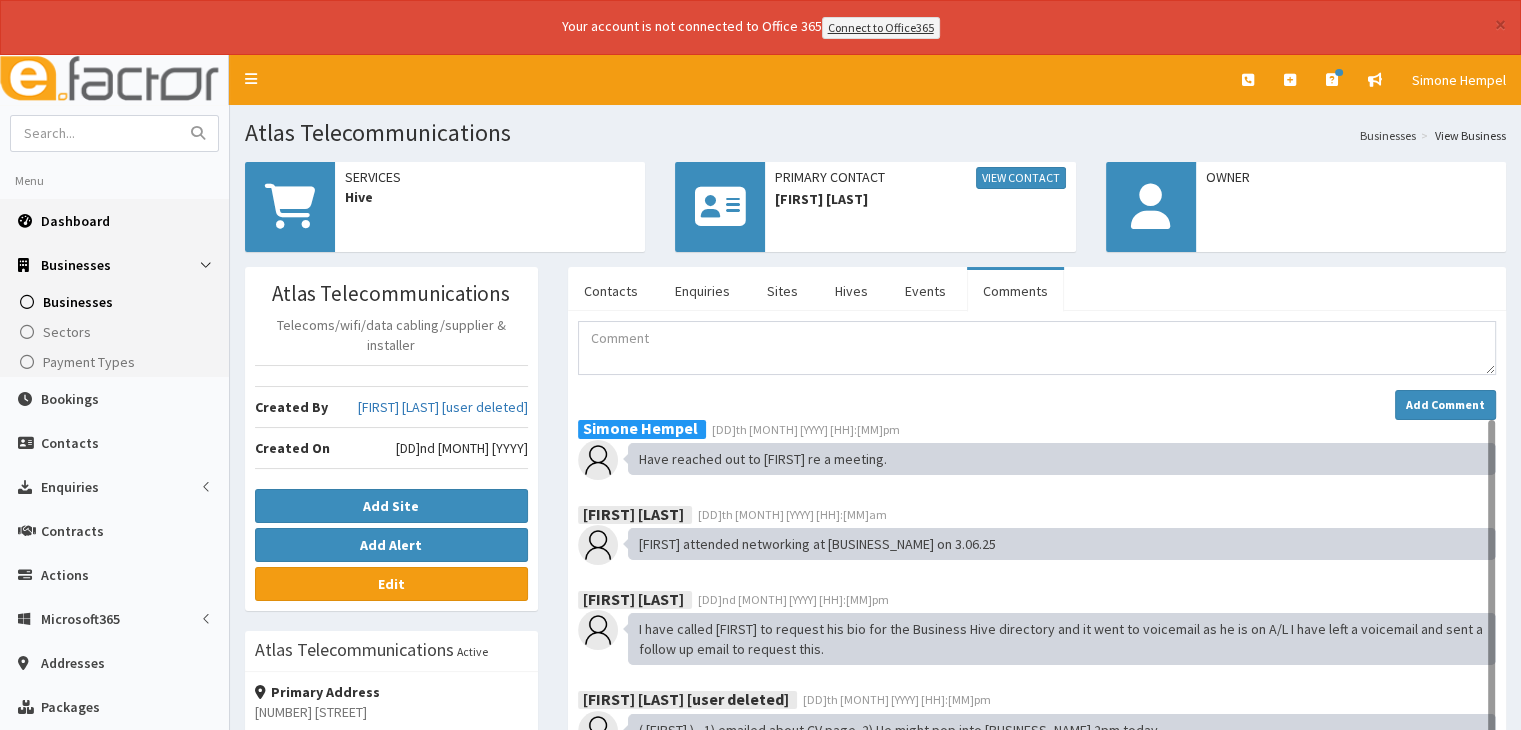 click on "Dashboard" at bounding box center [75, 221] 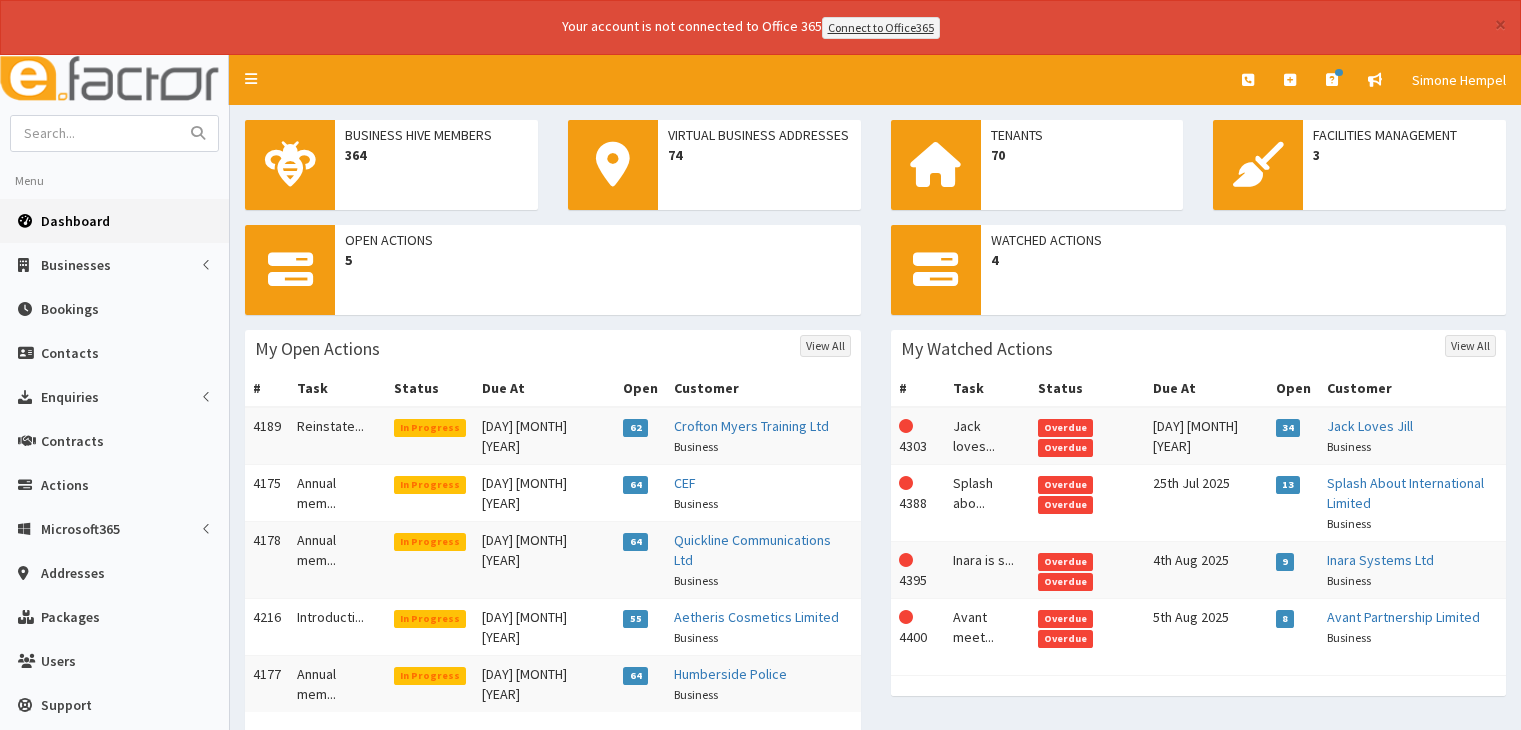 scroll, scrollTop: 0, scrollLeft: 0, axis: both 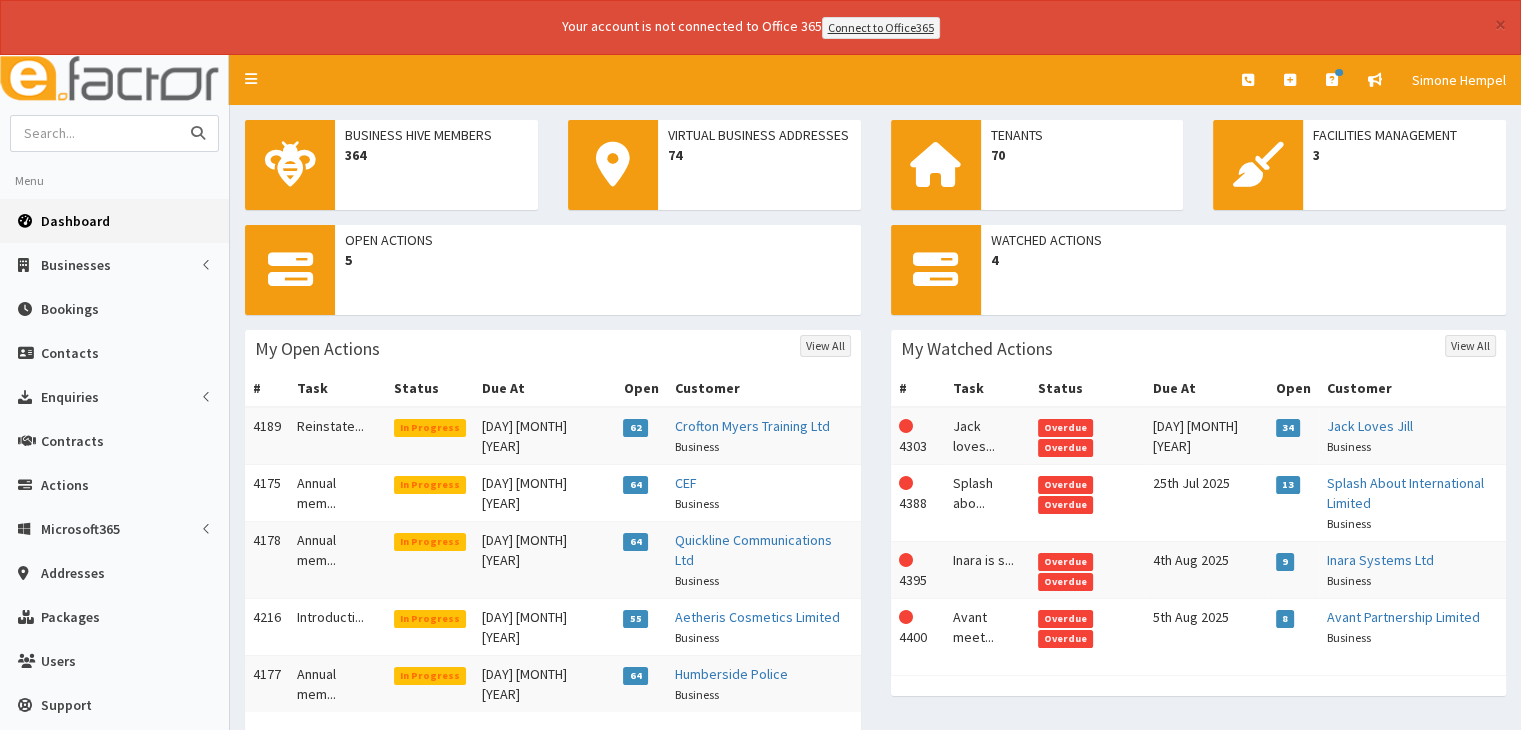 click at bounding box center [95, 133] 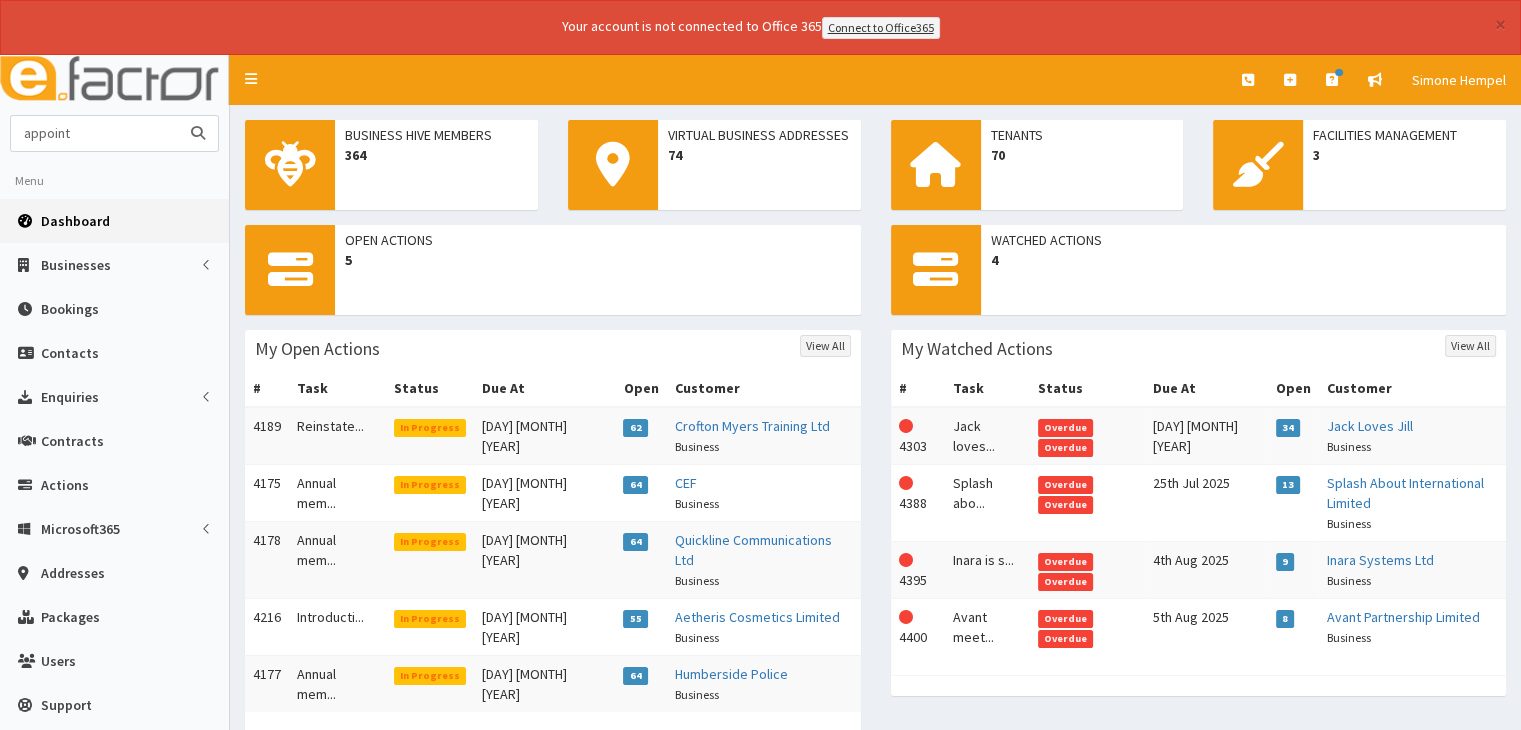 type on "appoint" 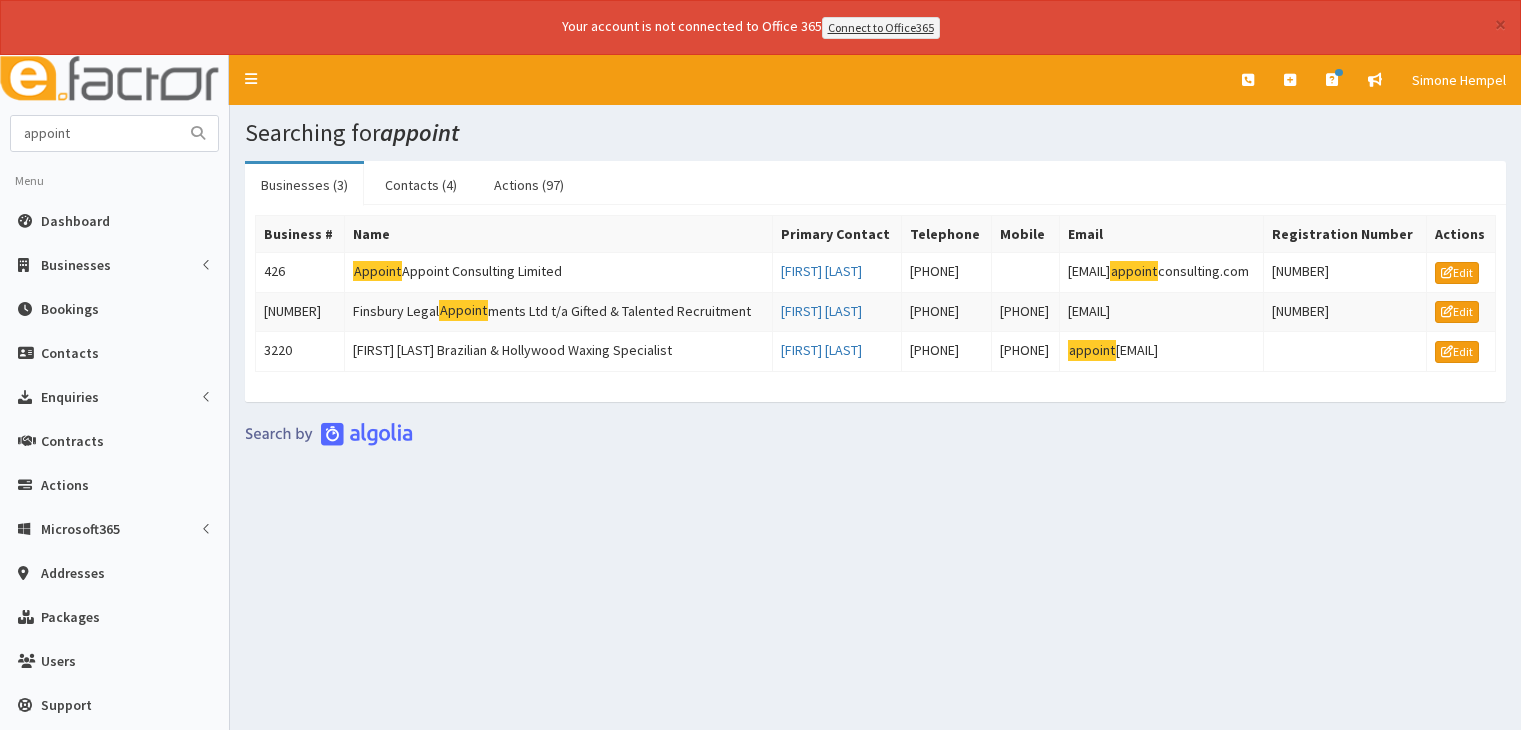 scroll, scrollTop: 0, scrollLeft: 0, axis: both 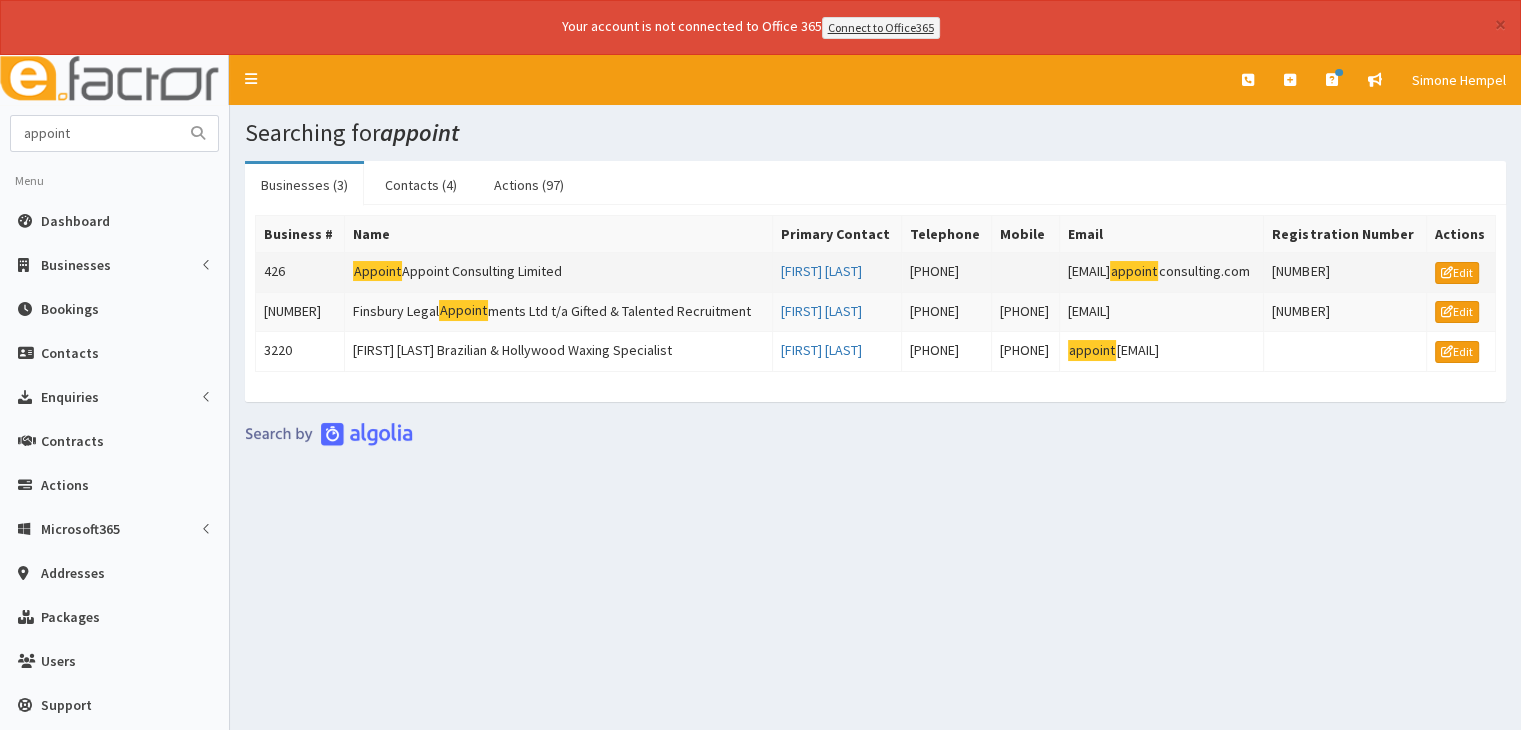click on "Appoint  Consulting  Limited" at bounding box center [558, 272] 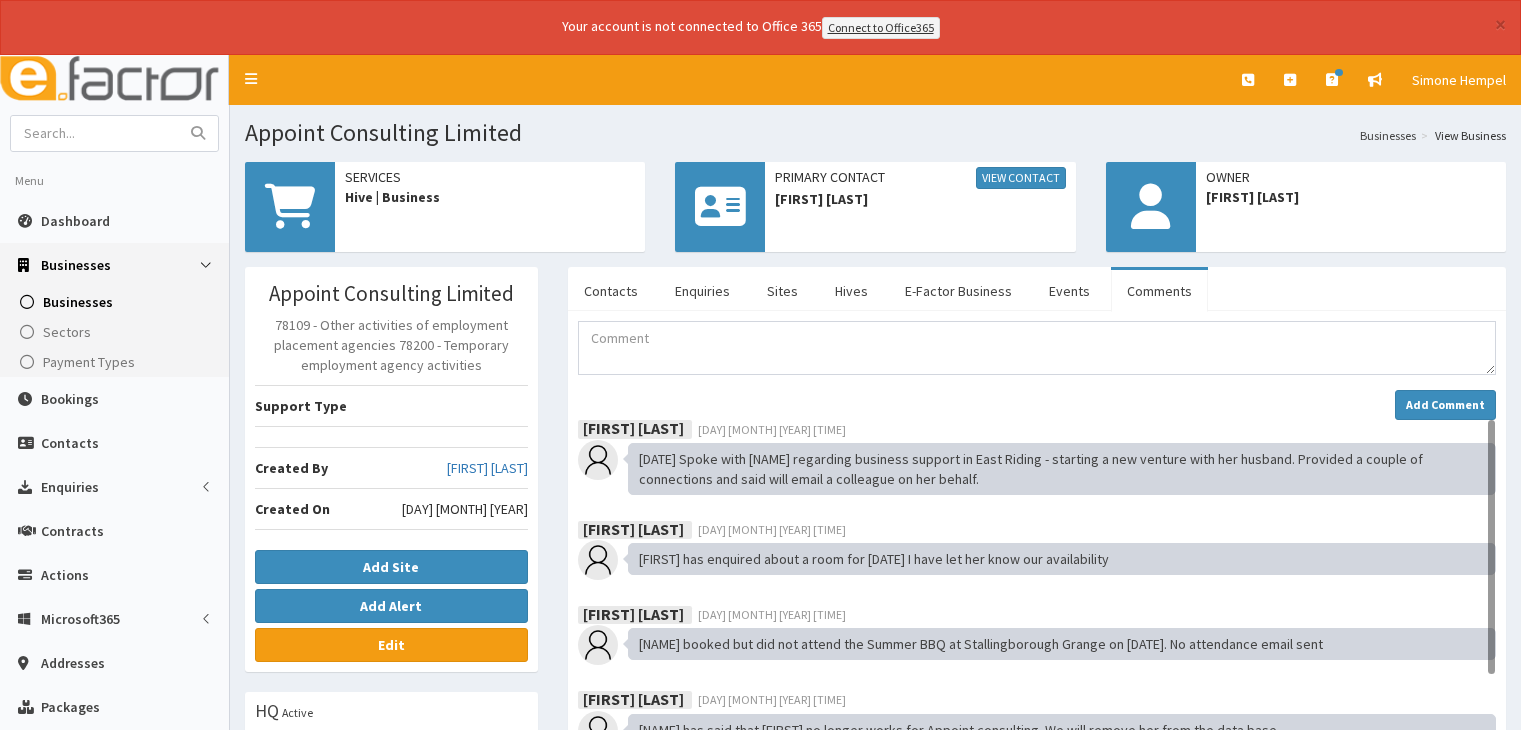 scroll, scrollTop: 0, scrollLeft: 0, axis: both 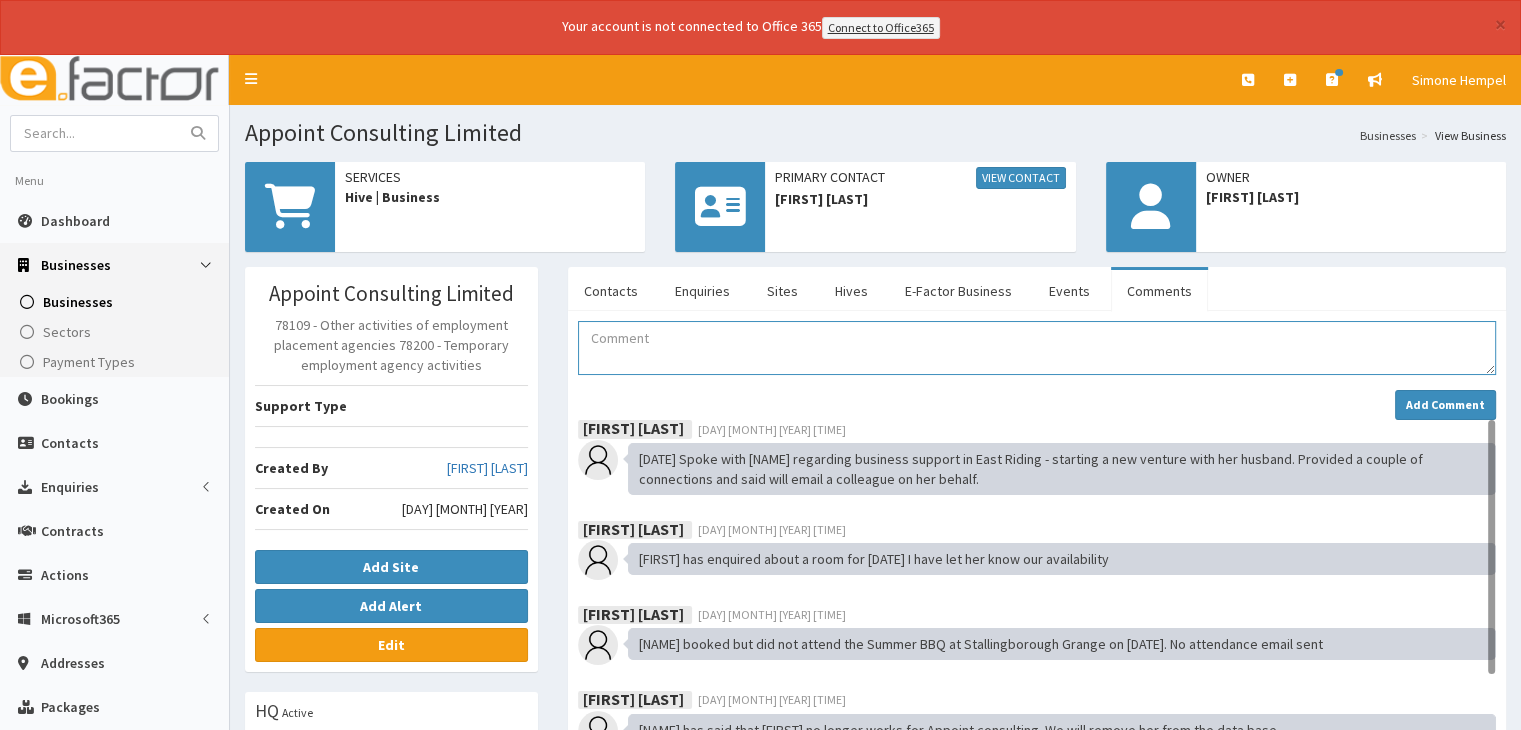 click at bounding box center (1037, 348) 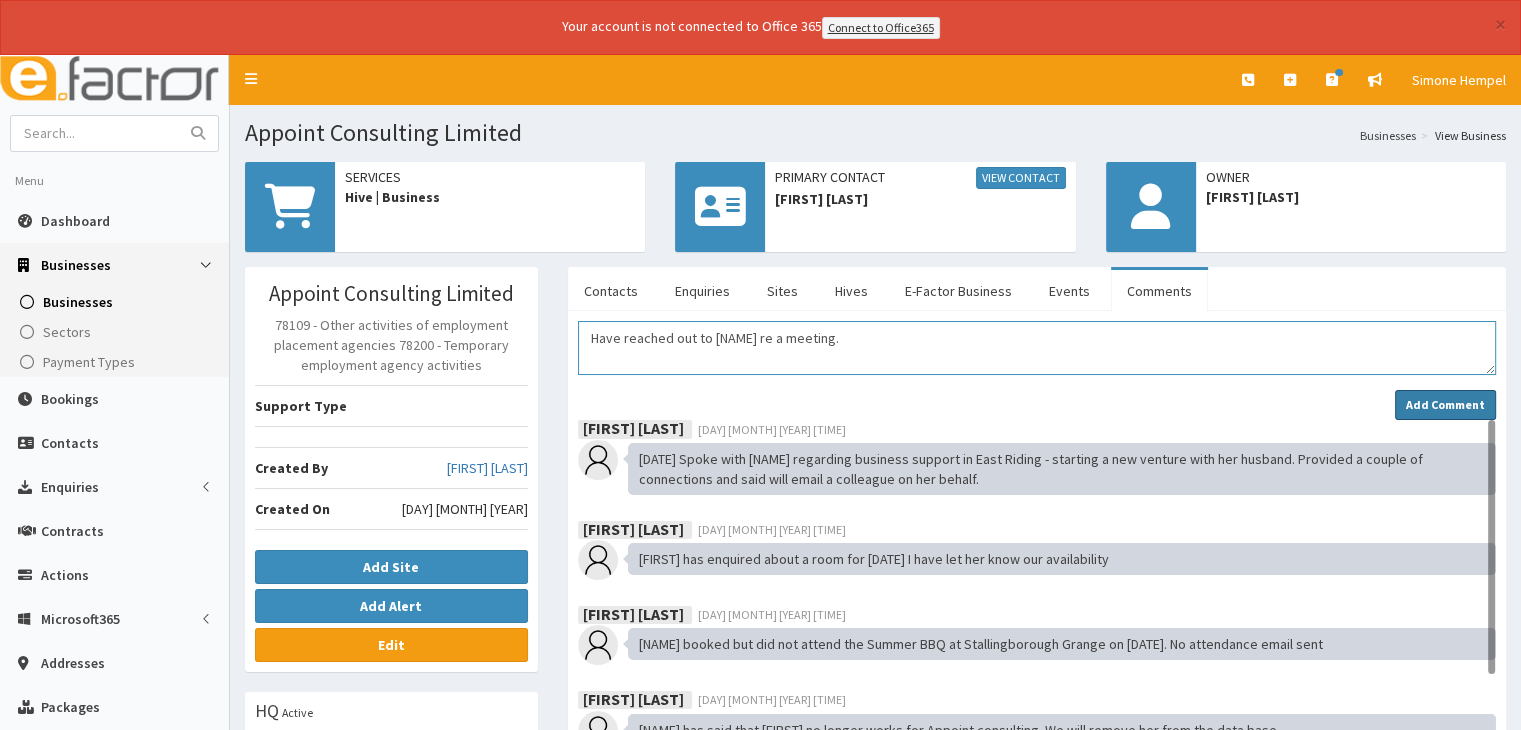 type on "Have reached out to Natalie re a meeting." 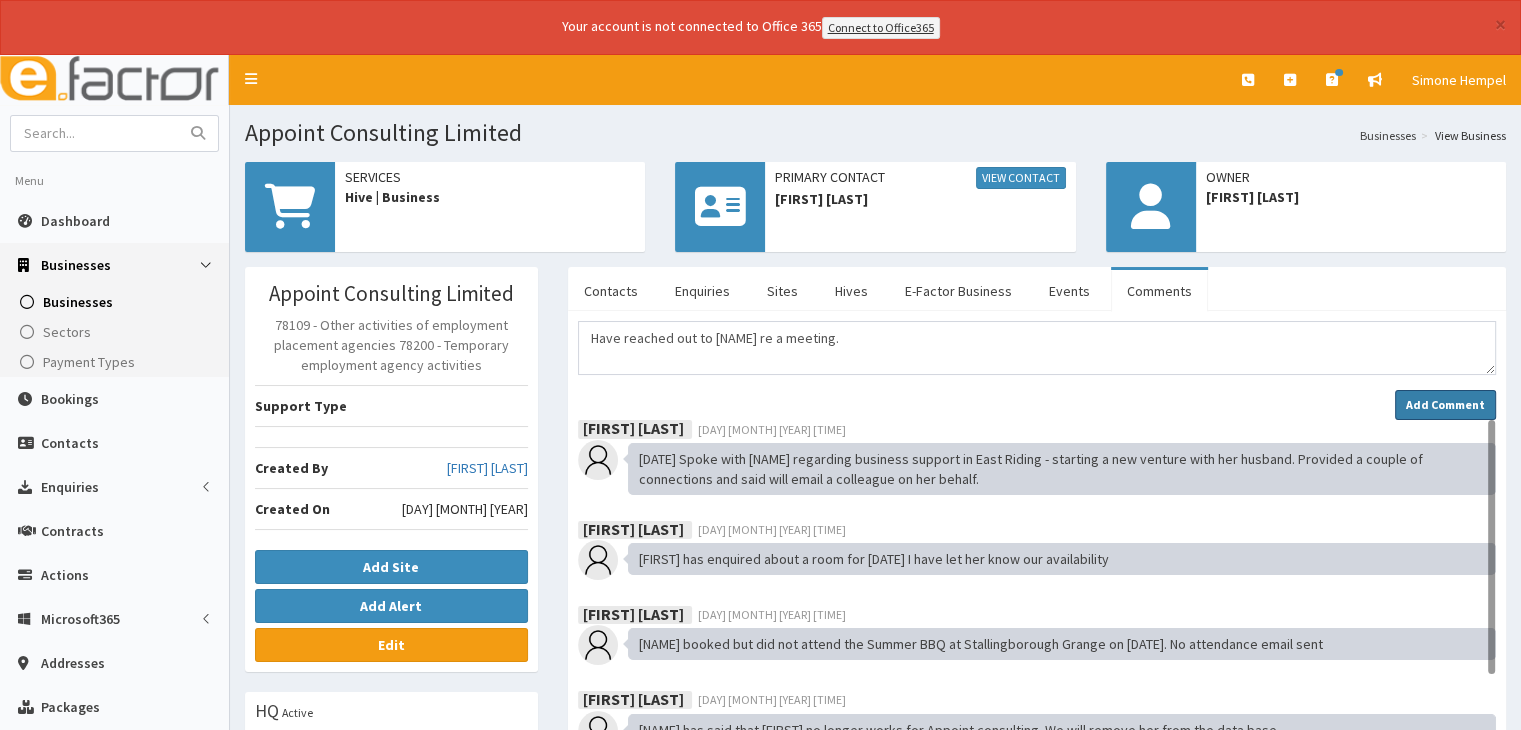 click on "Add Comment" at bounding box center (1445, 404) 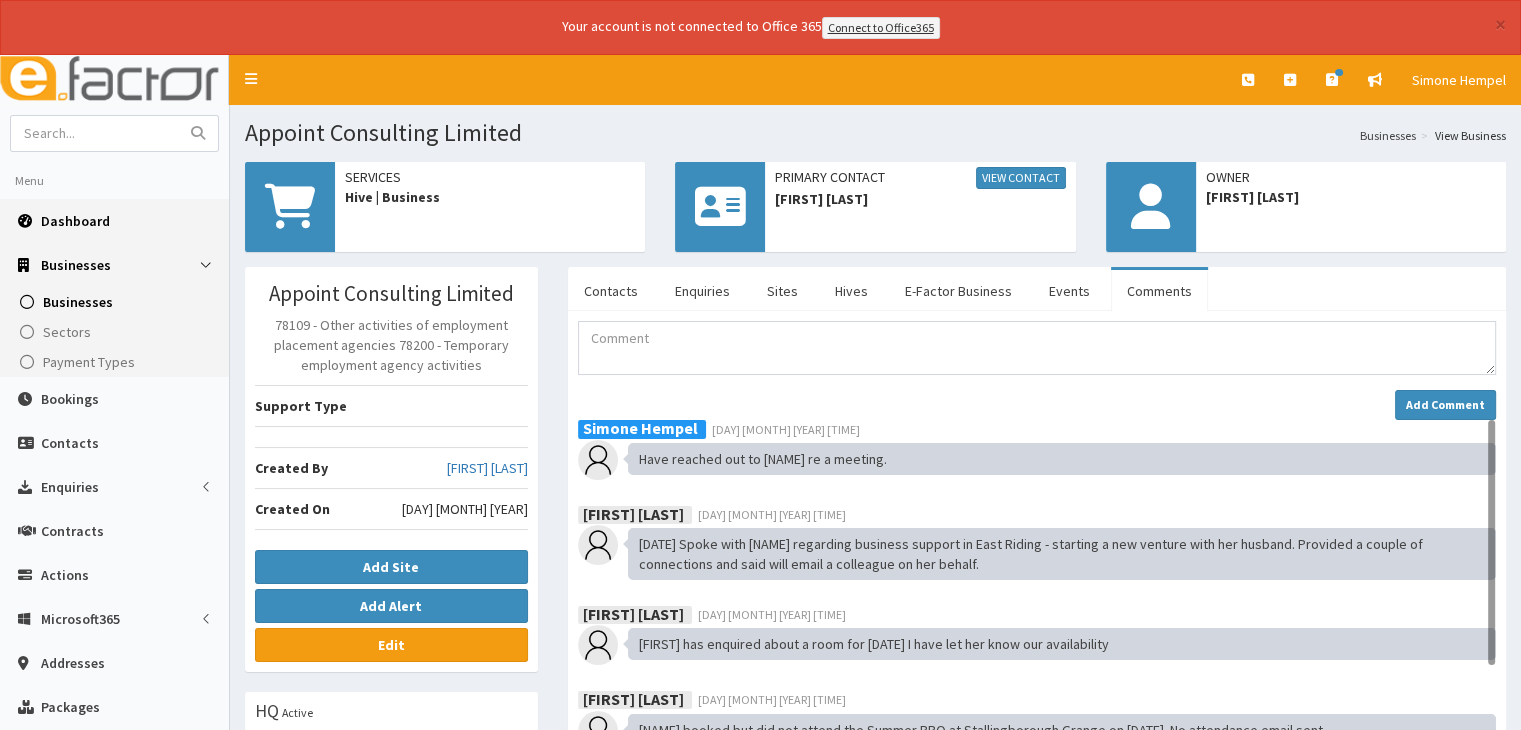 click on "Dashboard" at bounding box center [75, 221] 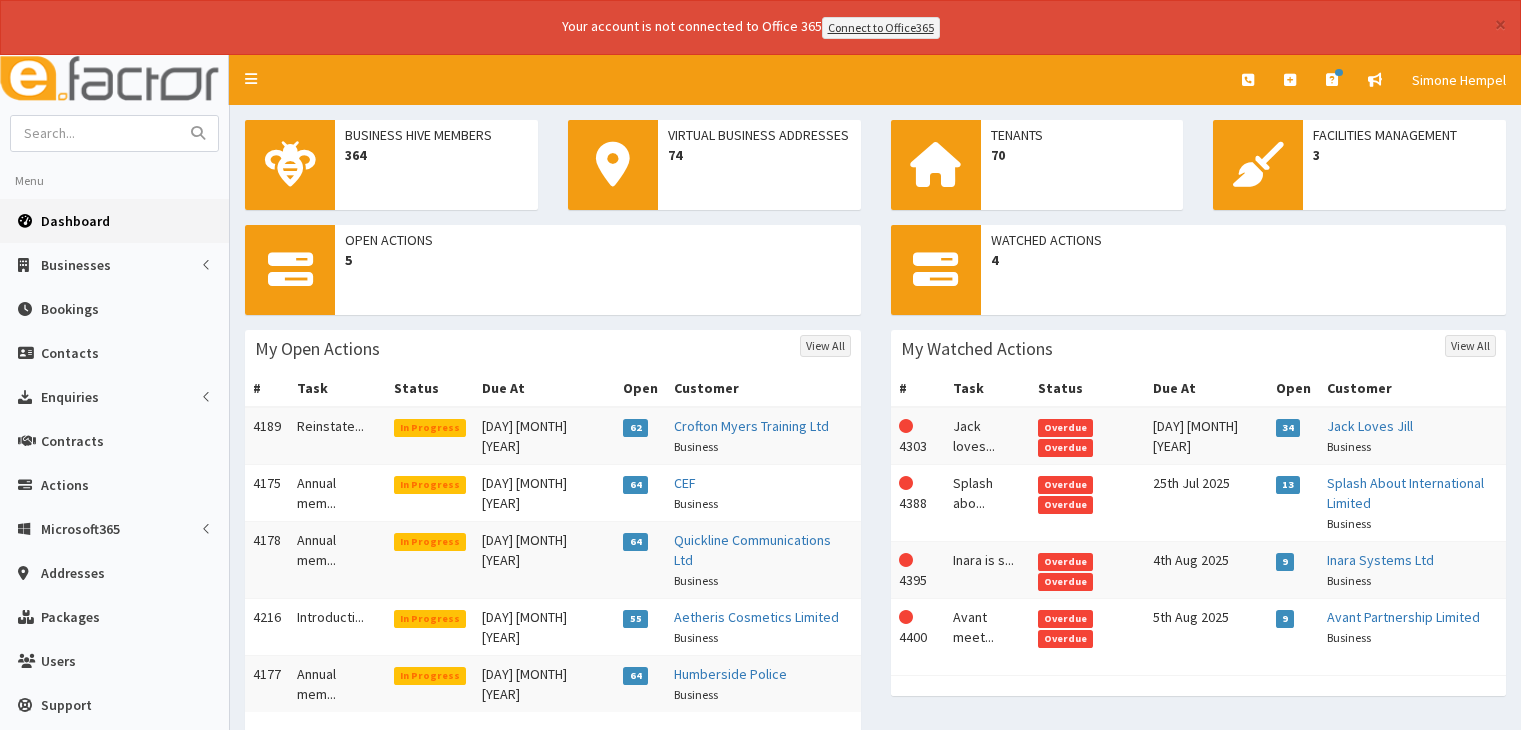 scroll, scrollTop: 0, scrollLeft: 0, axis: both 